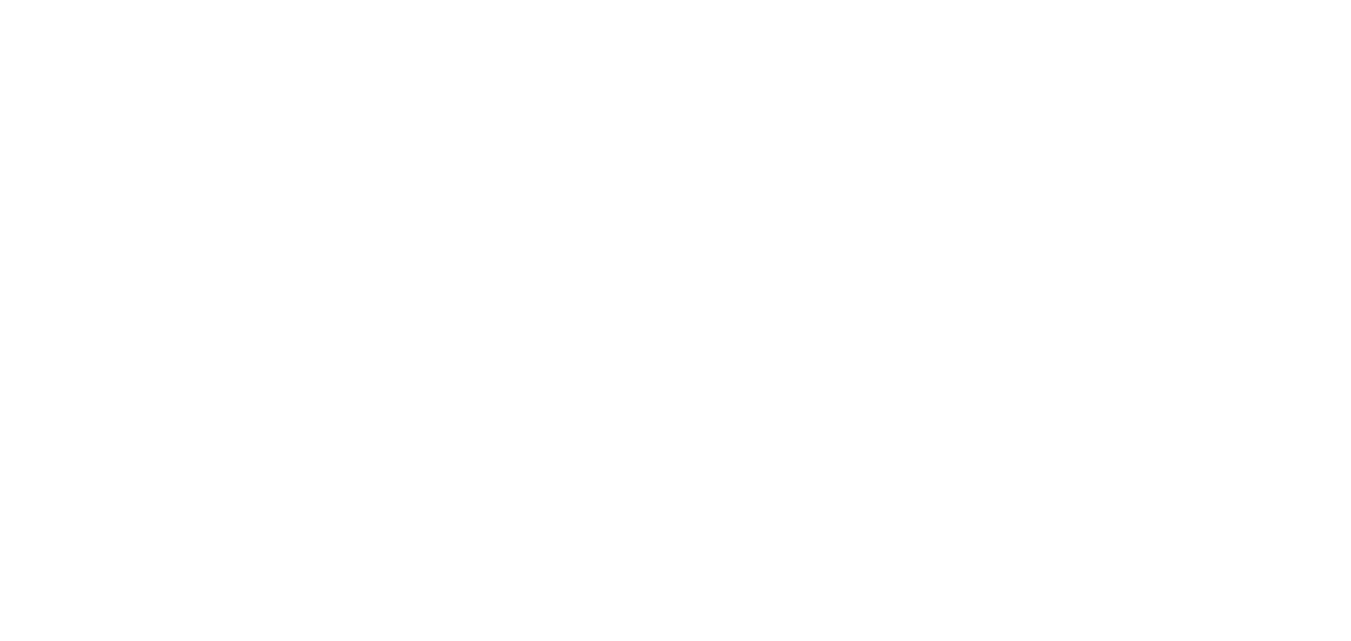 scroll, scrollTop: 0, scrollLeft: 0, axis: both 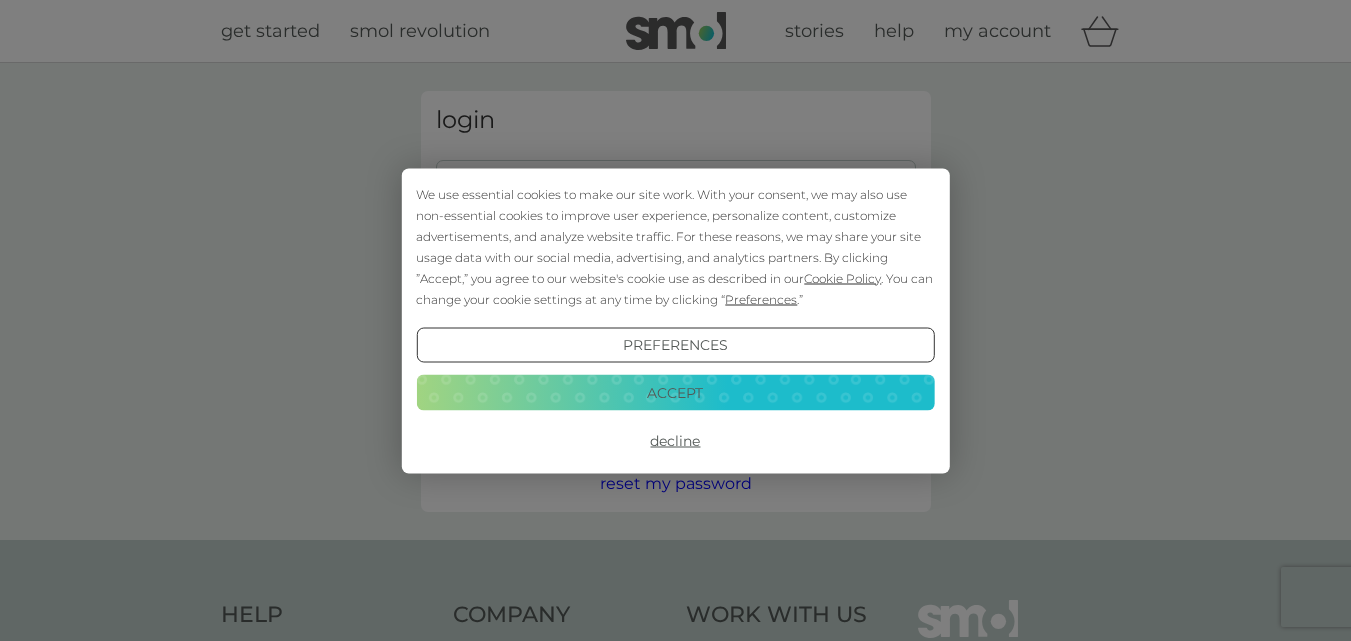 click on "Accept" at bounding box center (675, 393) 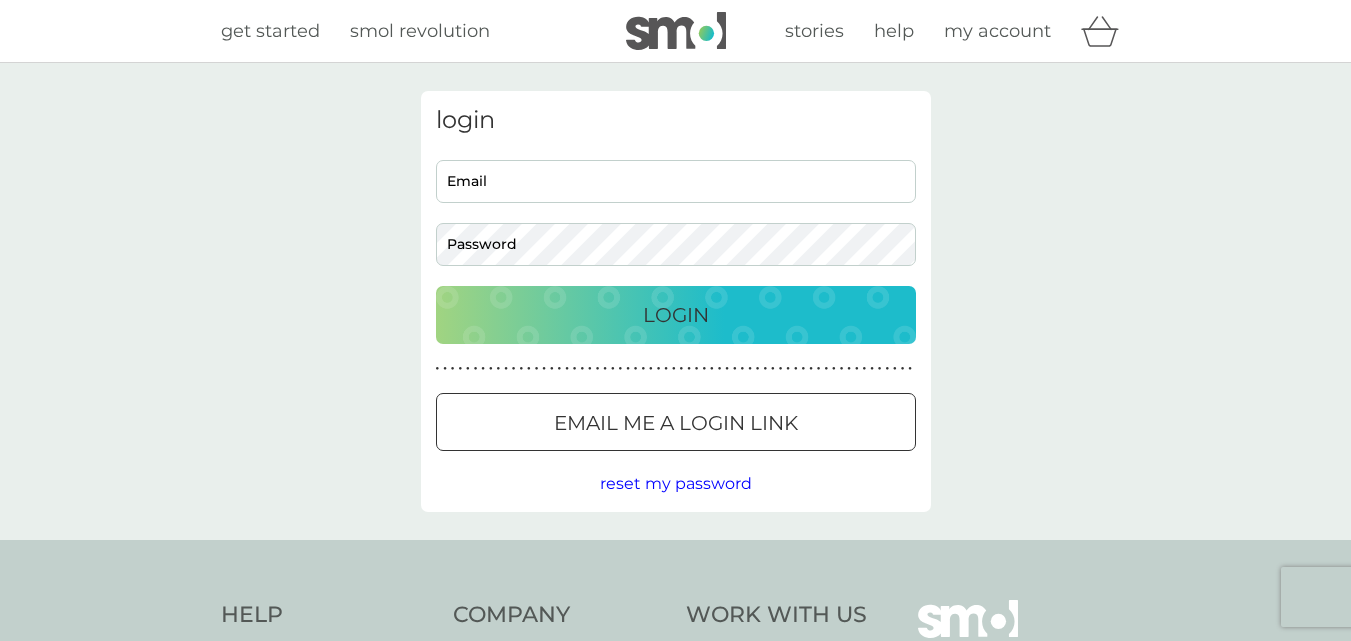 click on "Email" at bounding box center [676, 181] 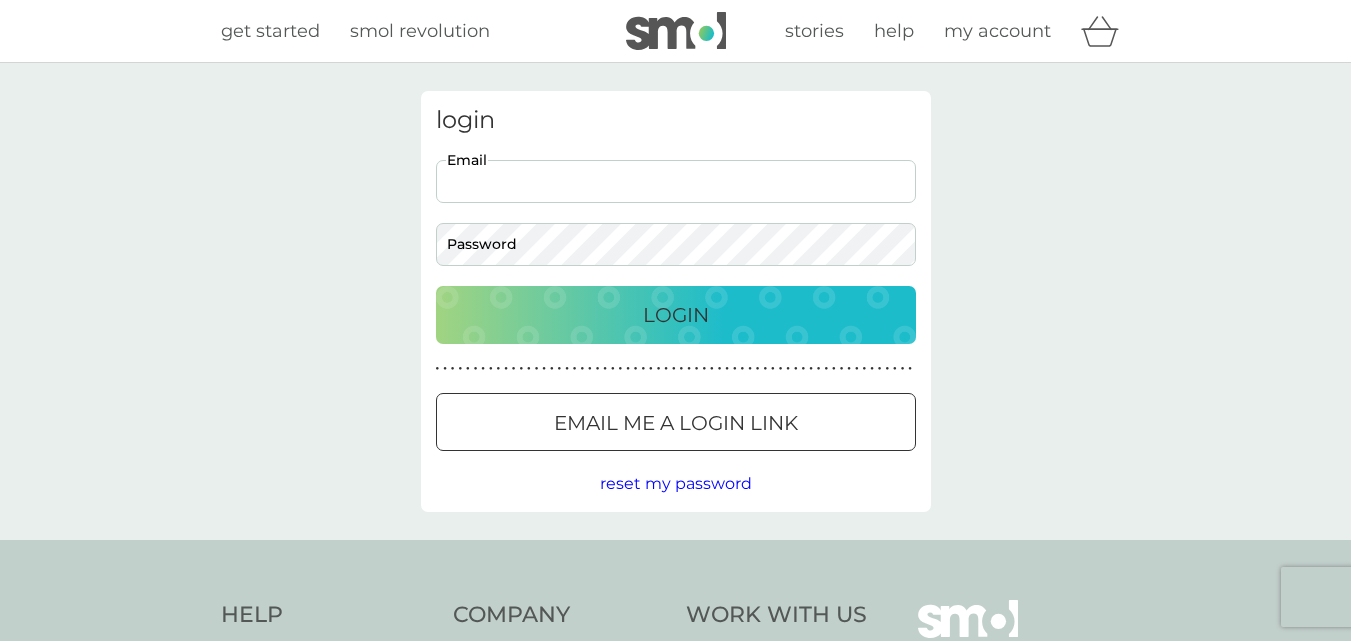 scroll, scrollTop: 0, scrollLeft: 0, axis: both 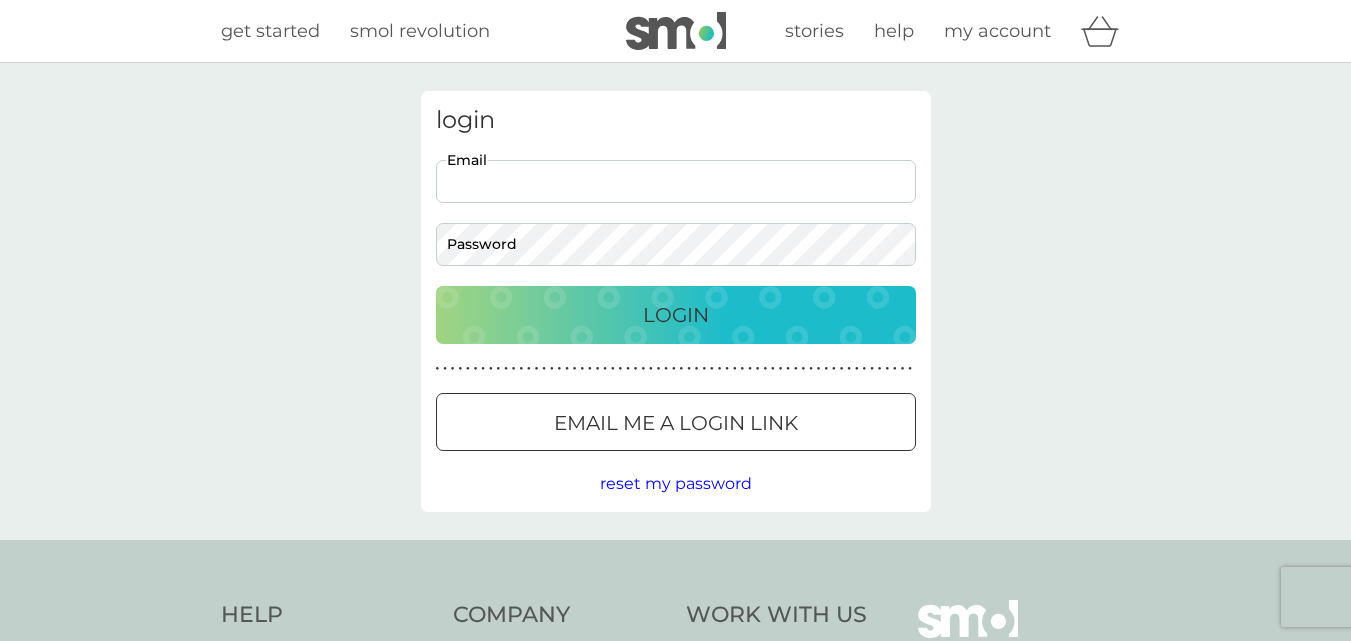 type on "[EMAIL]" 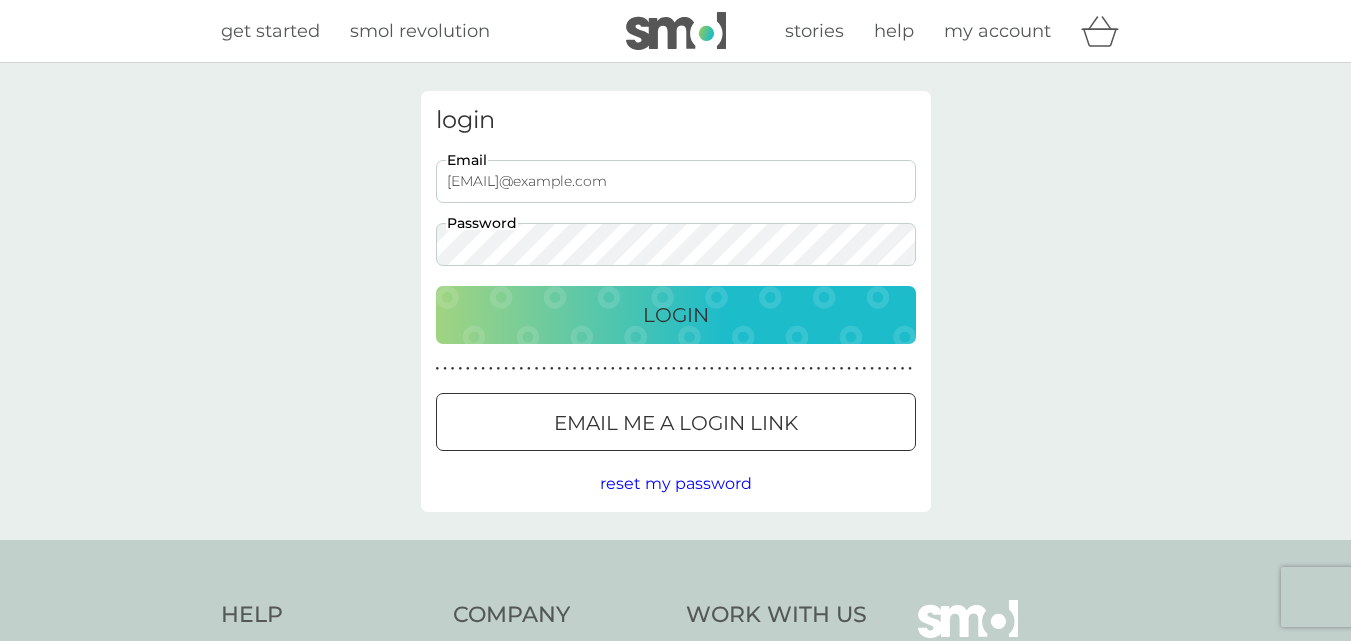 click on "Email me a login link" at bounding box center [676, 423] 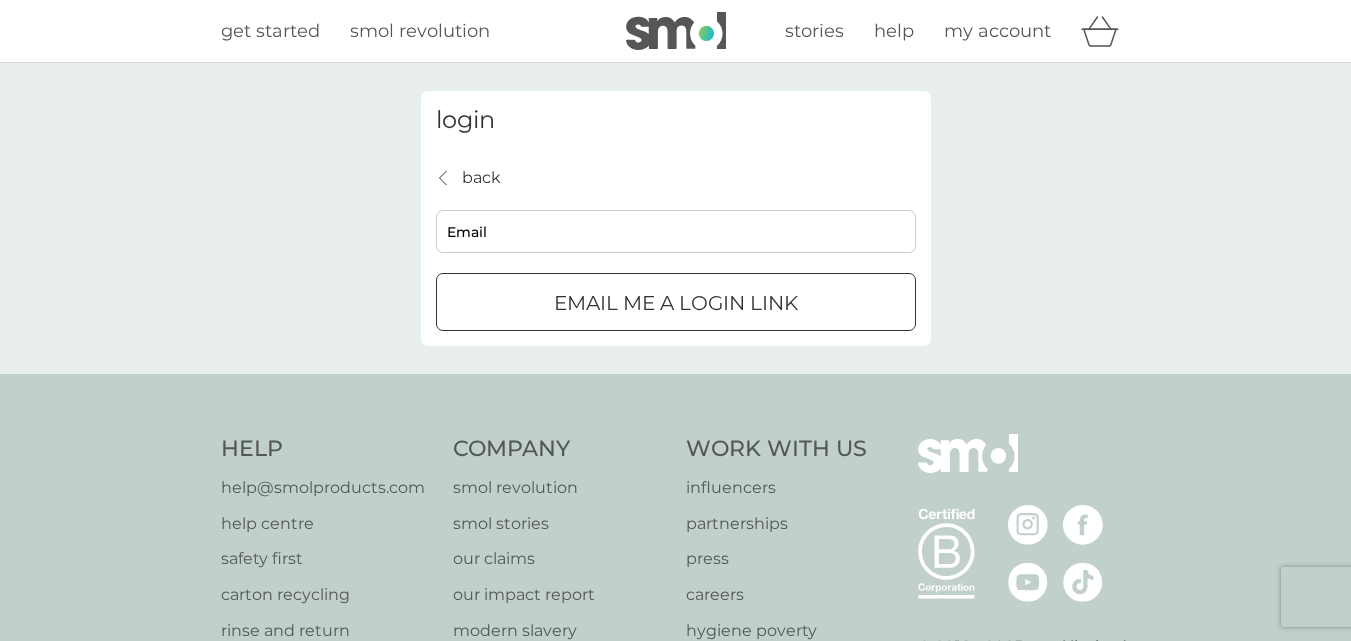 click on "Email me a login link" at bounding box center (676, 303) 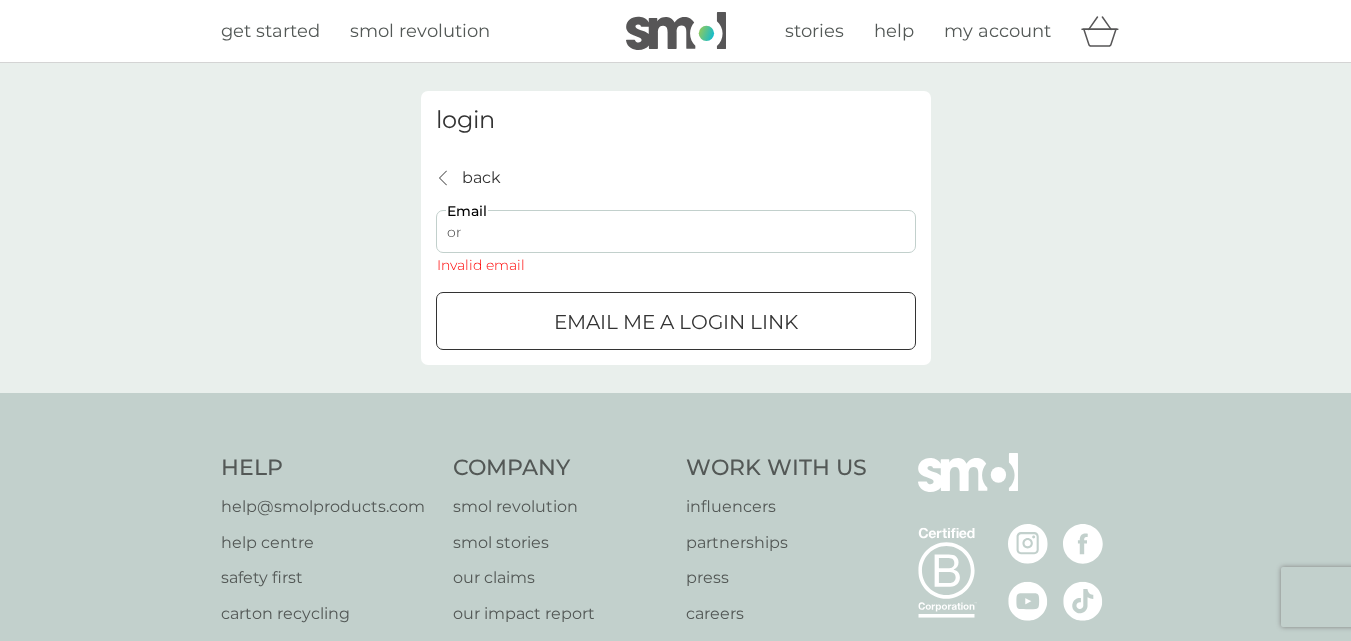 type on "[EMAIL]" 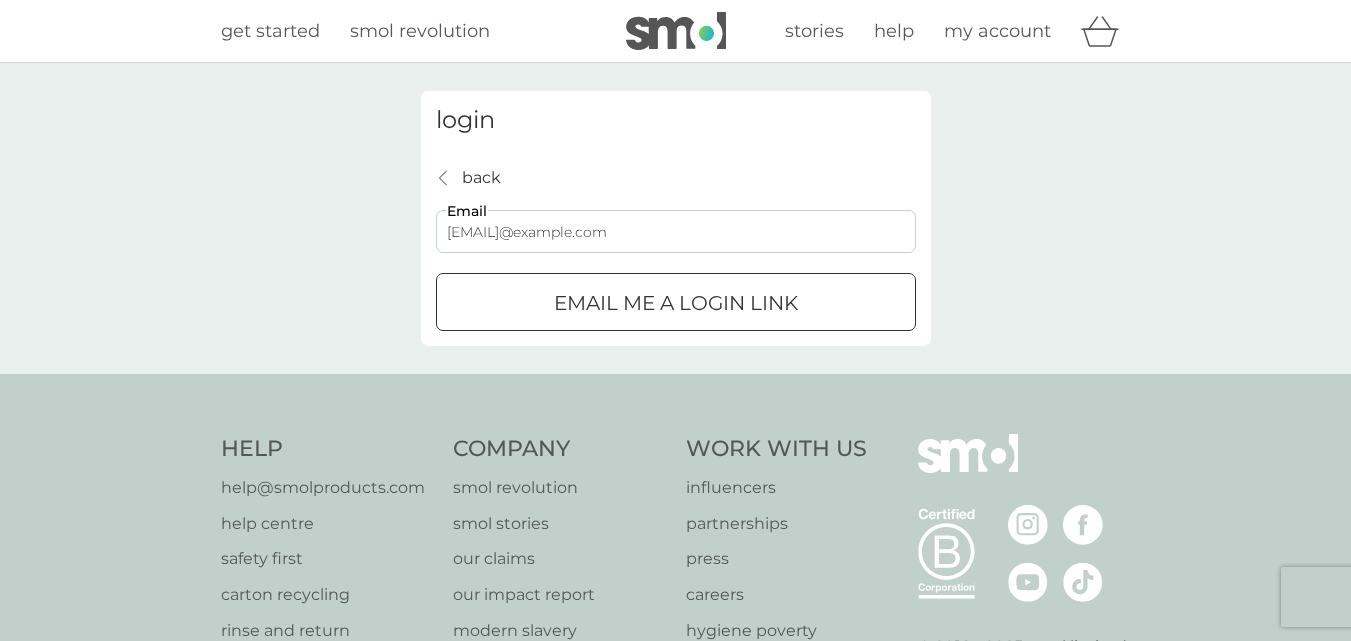 click on "Email me a login link" at bounding box center (676, 303) 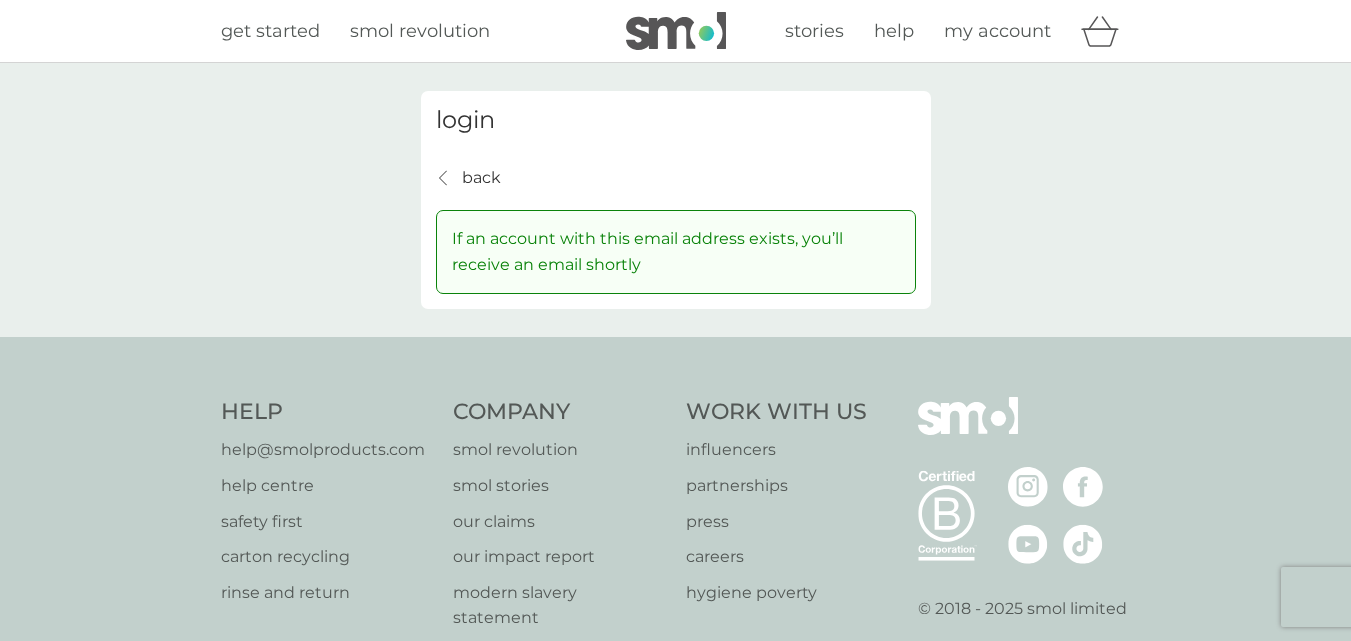 click on "my account" at bounding box center (997, 31) 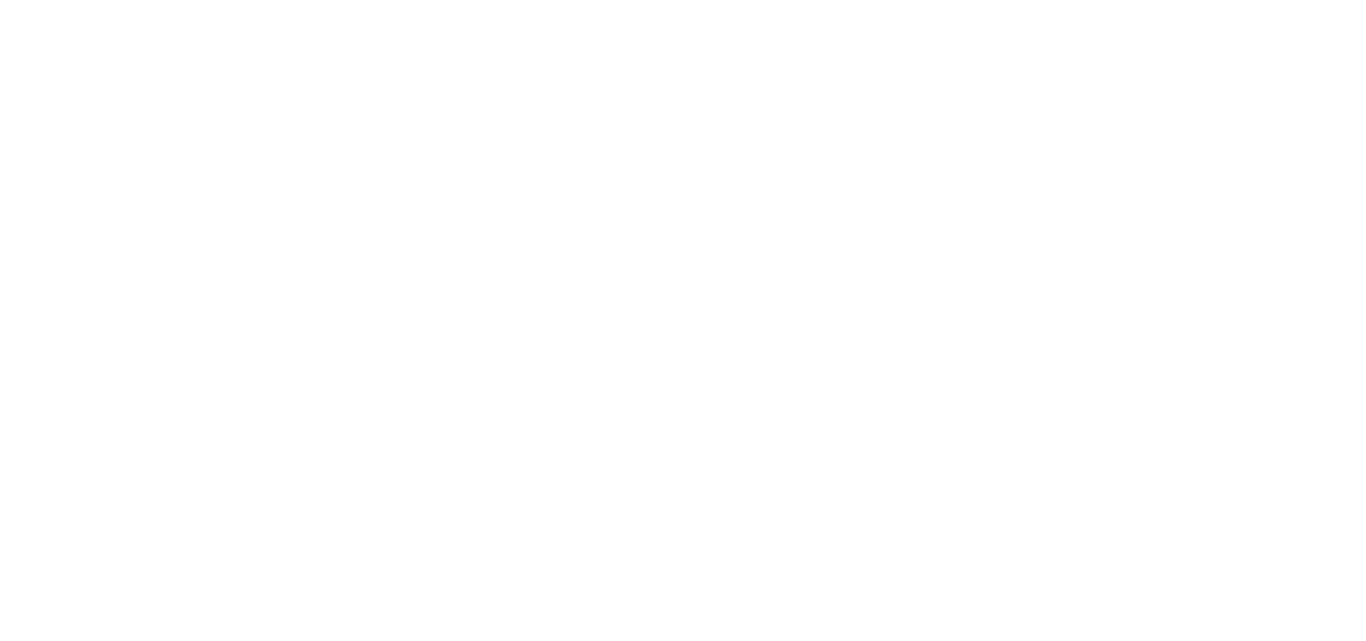 scroll, scrollTop: 0, scrollLeft: 0, axis: both 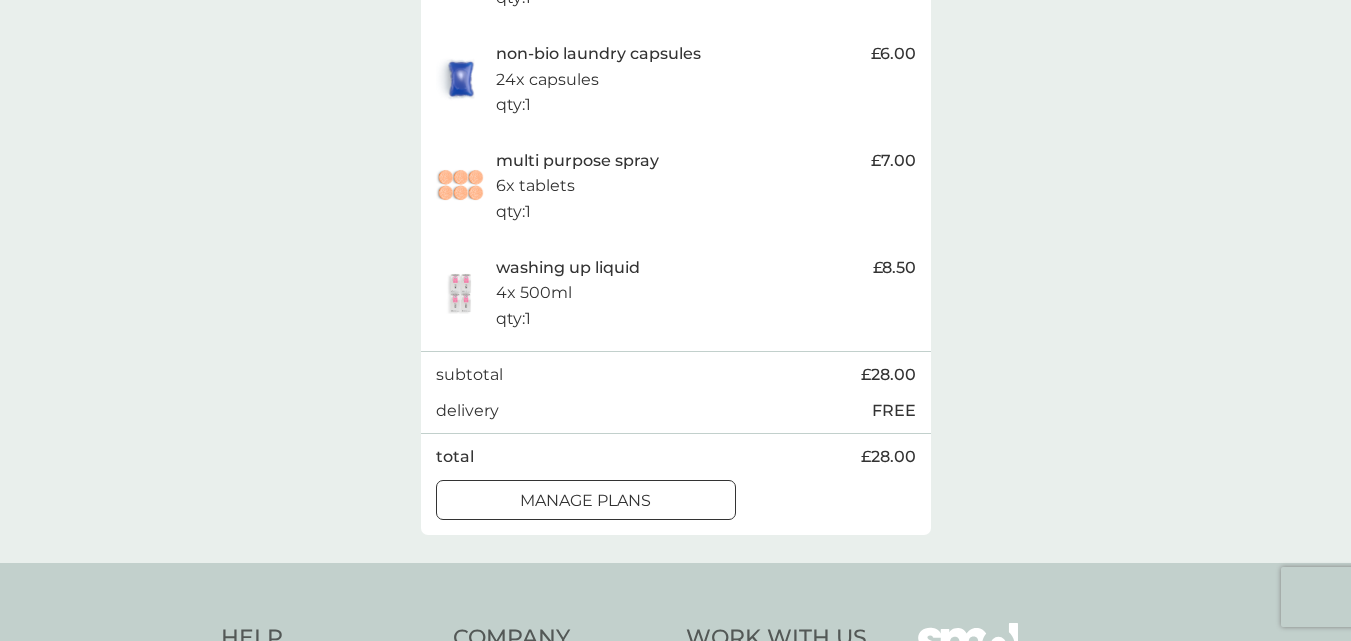 click at bounding box center (586, 500) 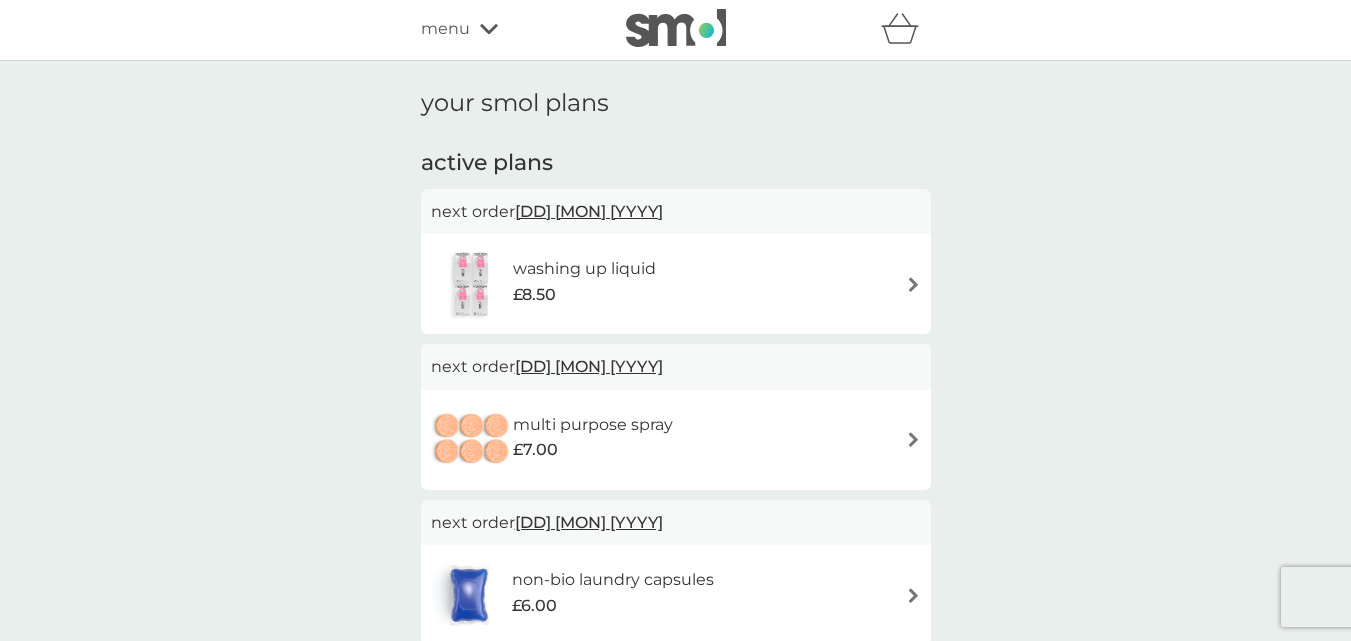 scroll, scrollTop: 0, scrollLeft: 0, axis: both 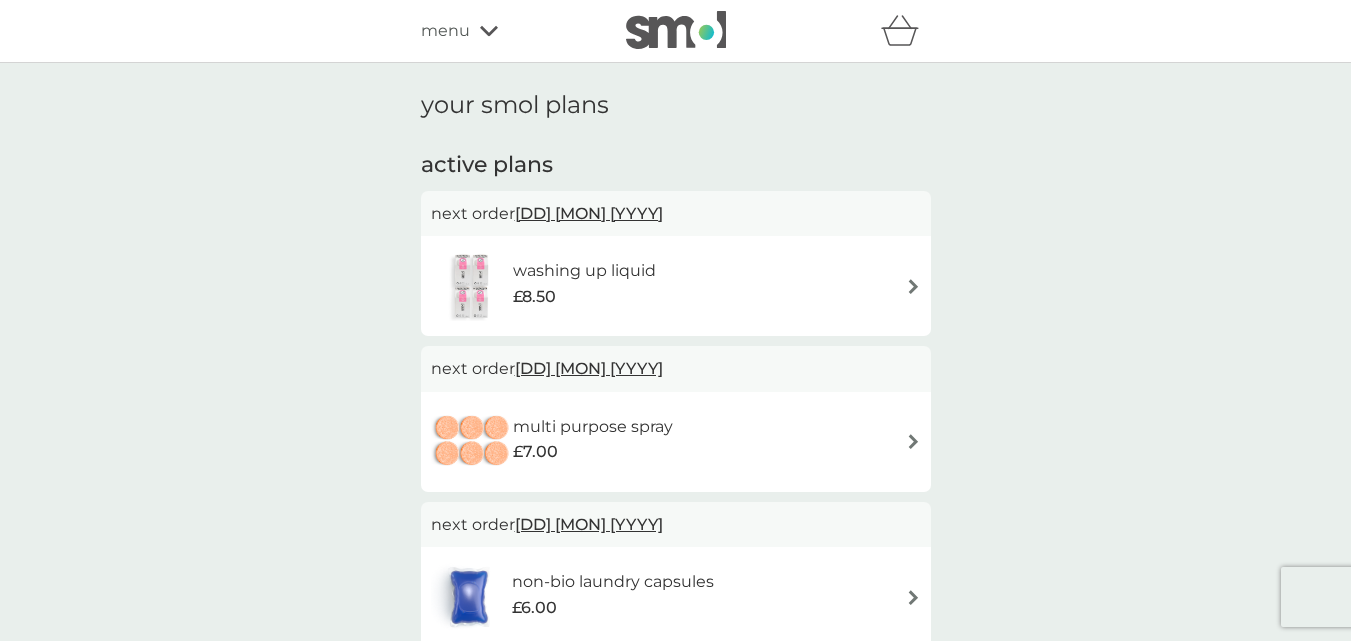 click 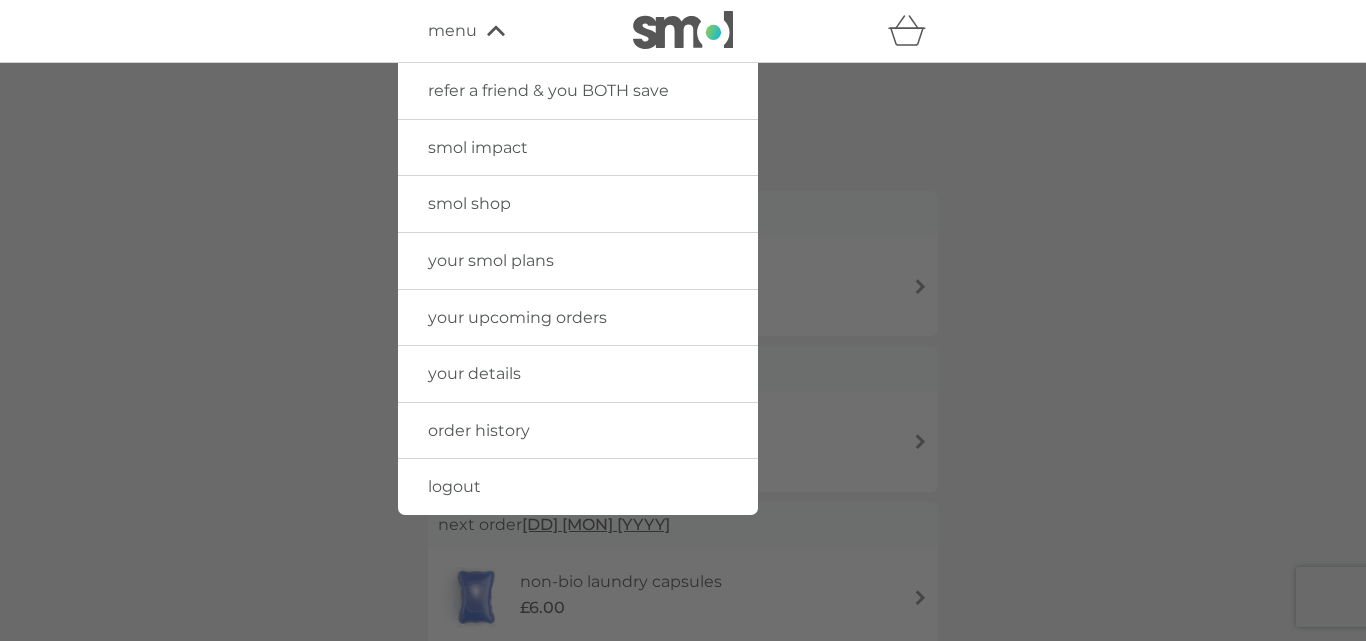click on "your upcoming orders" at bounding box center [517, 317] 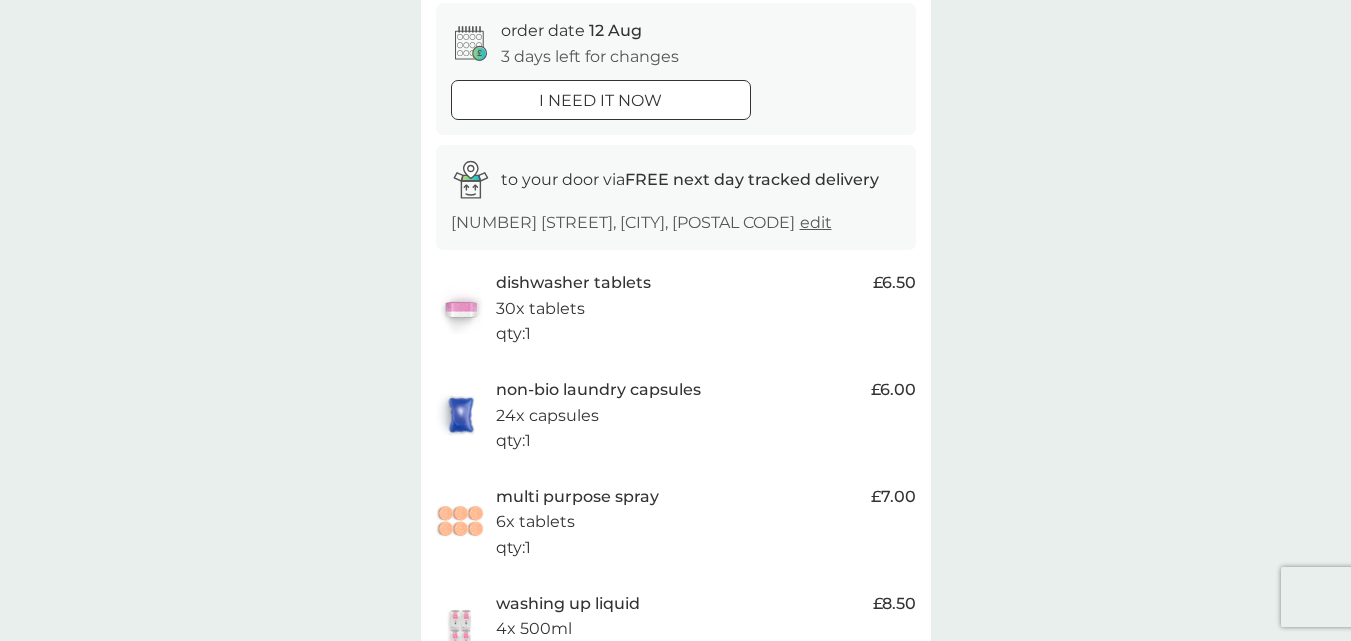 scroll, scrollTop: 200, scrollLeft: 0, axis: vertical 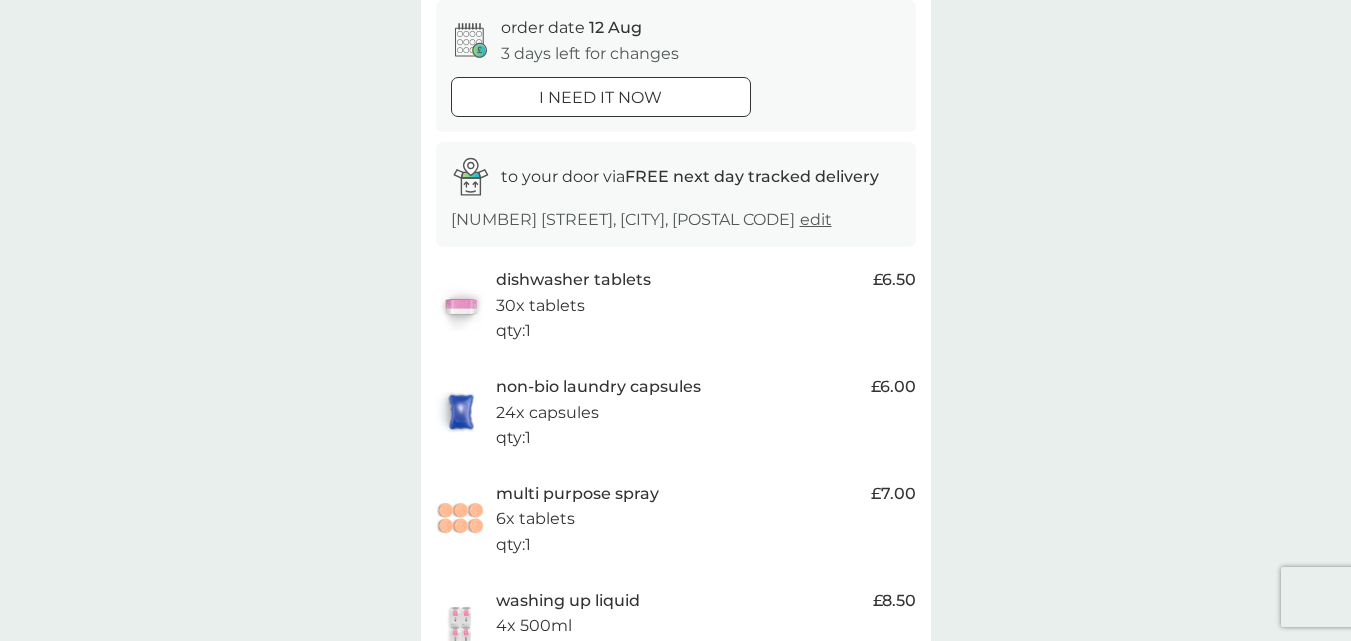 click on "edit" at bounding box center [816, 219] 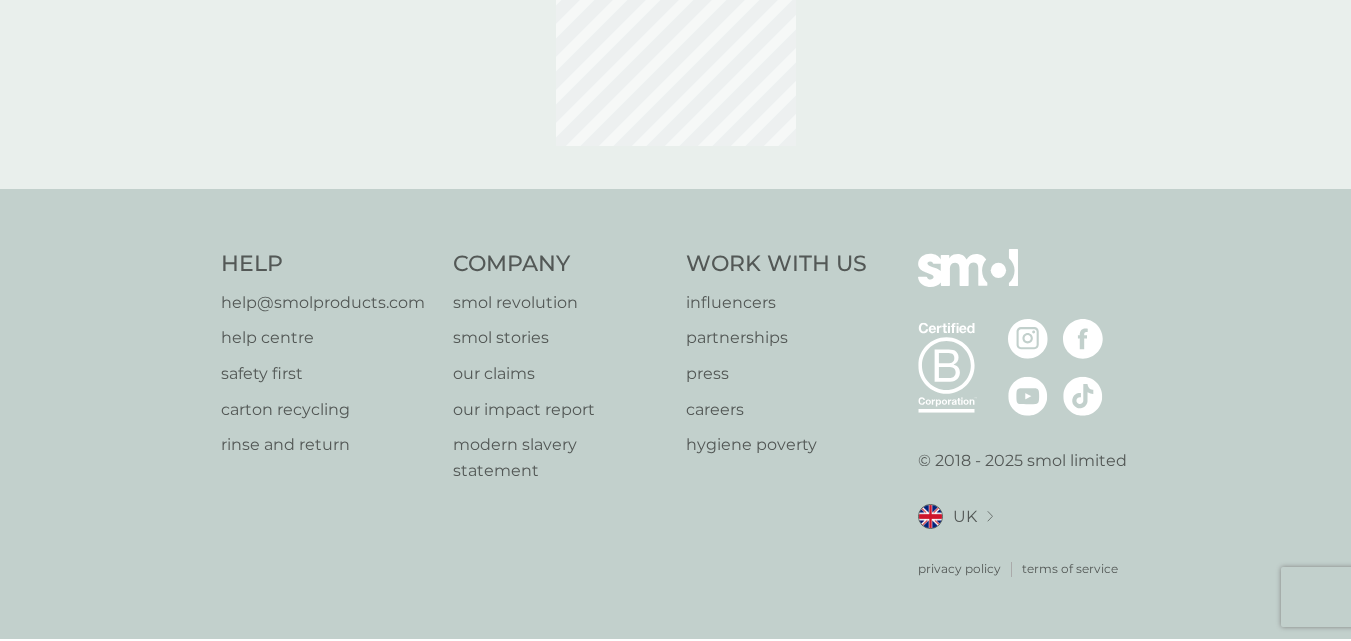 scroll, scrollTop: 0, scrollLeft: 0, axis: both 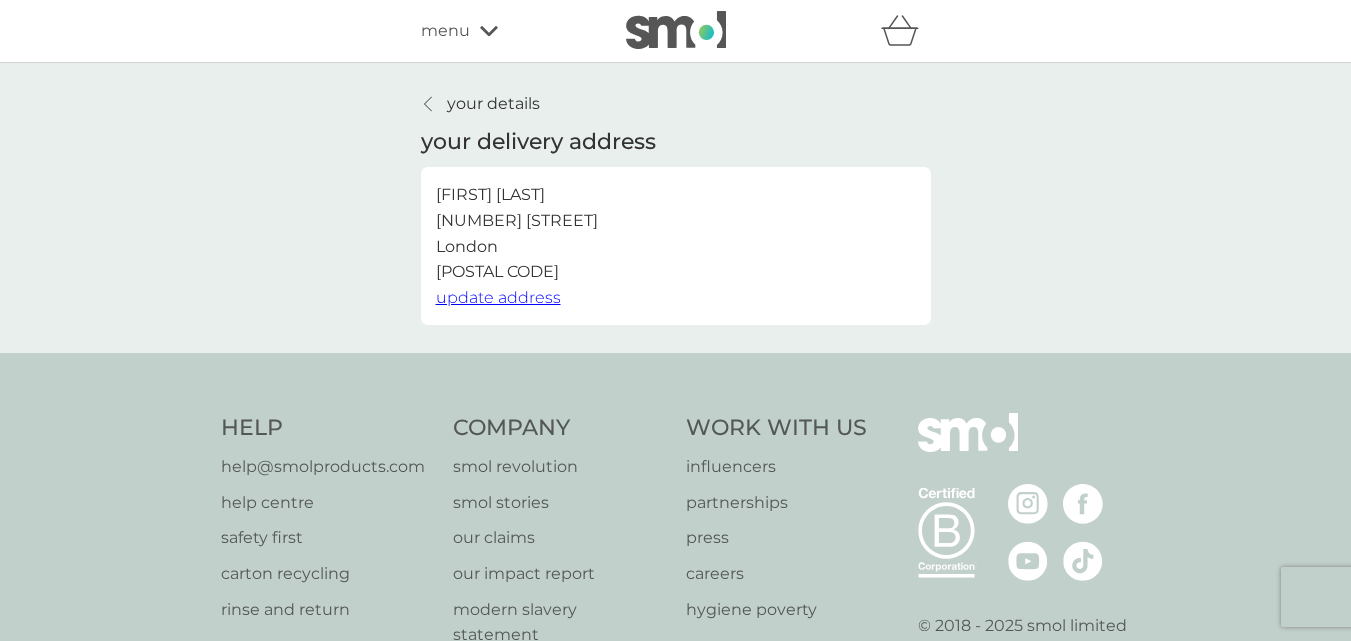 click on "your details" at bounding box center [480, 104] 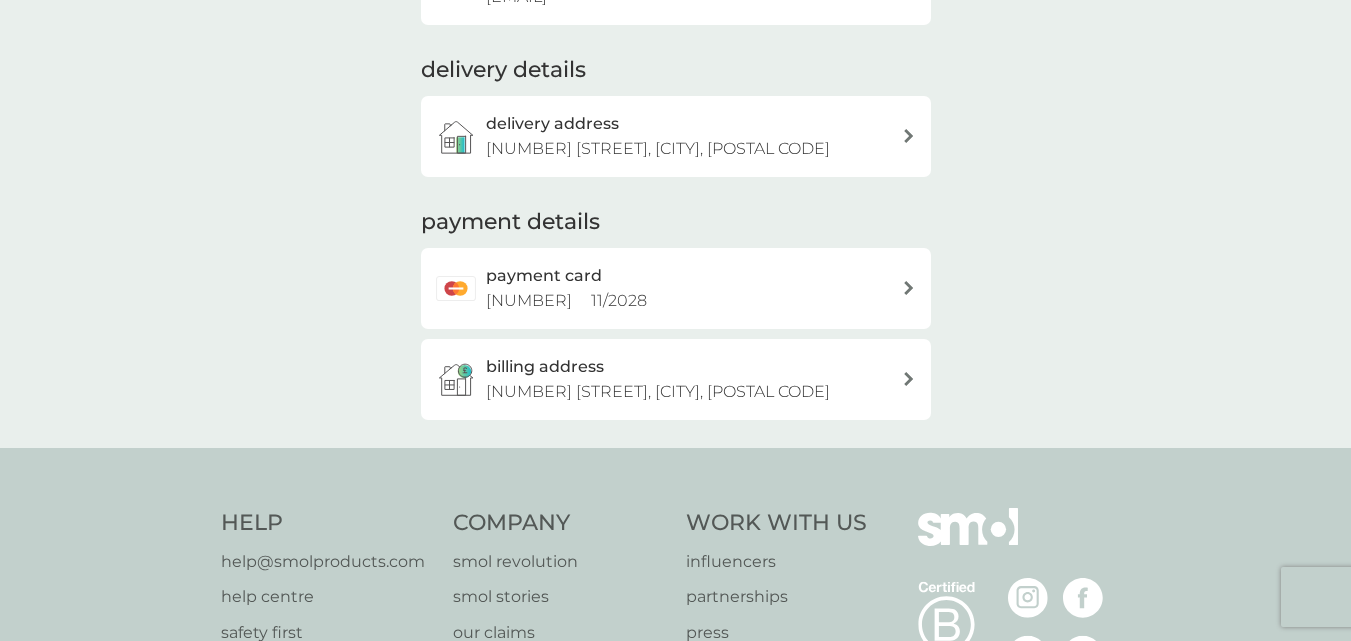 scroll, scrollTop: 250, scrollLeft: 0, axis: vertical 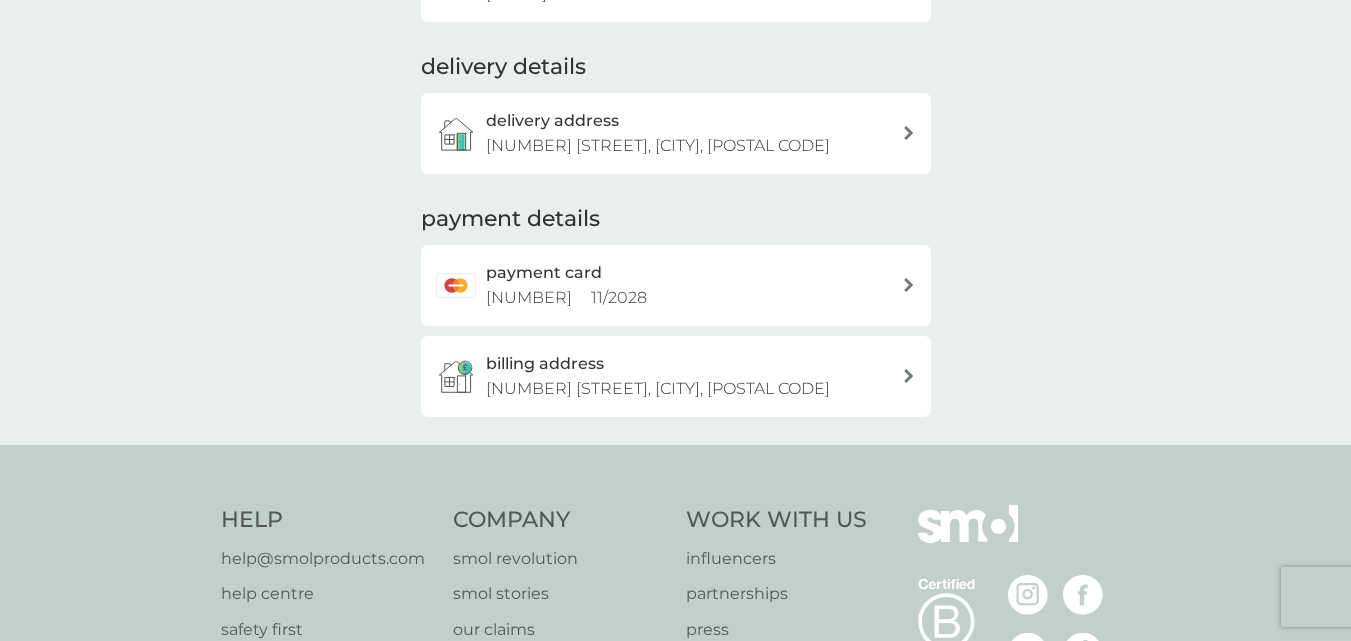 click on "payment card [NUMBER] [MM] / [YYYY]" at bounding box center (676, 285) 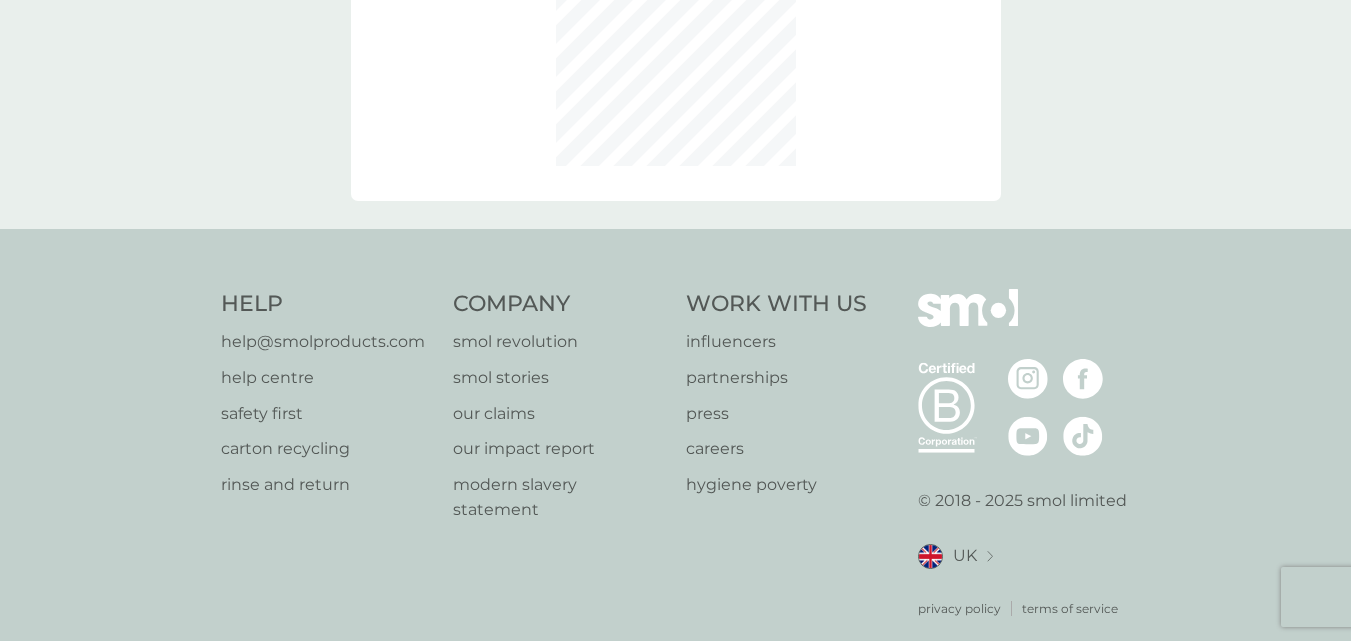 scroll, scrollTop: 0, scrollLeft: 0, axis: both 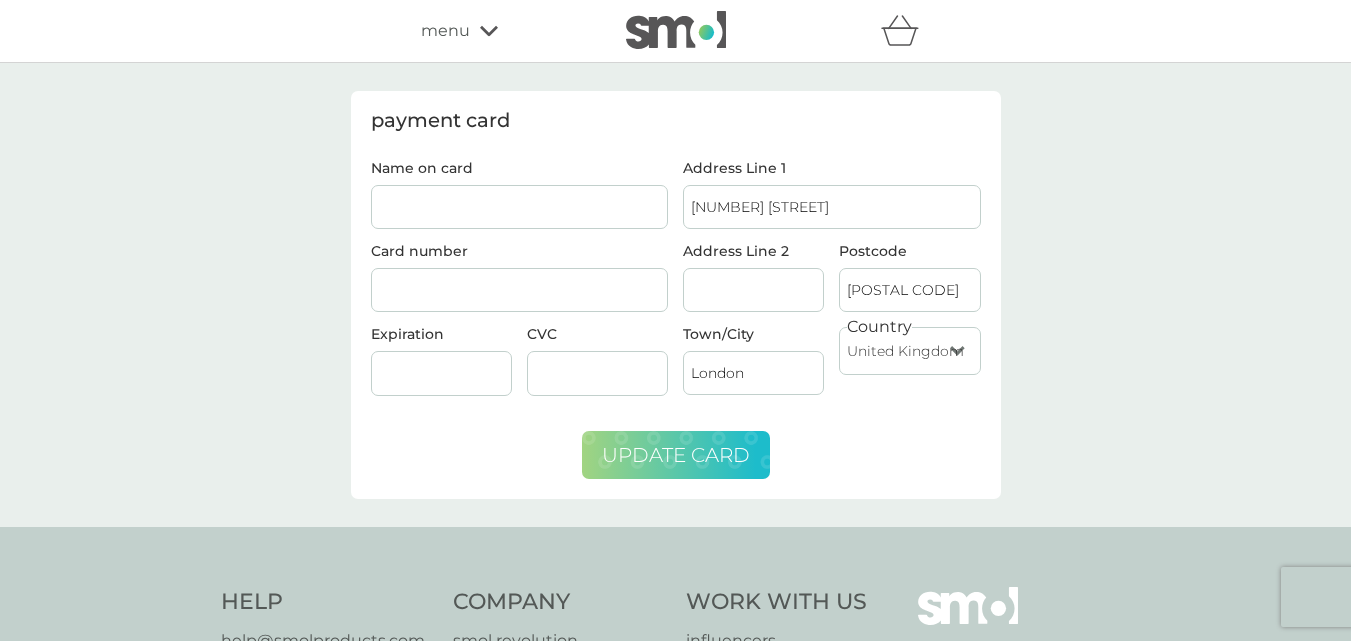 click on "update card" at bounding box center [676, 455] 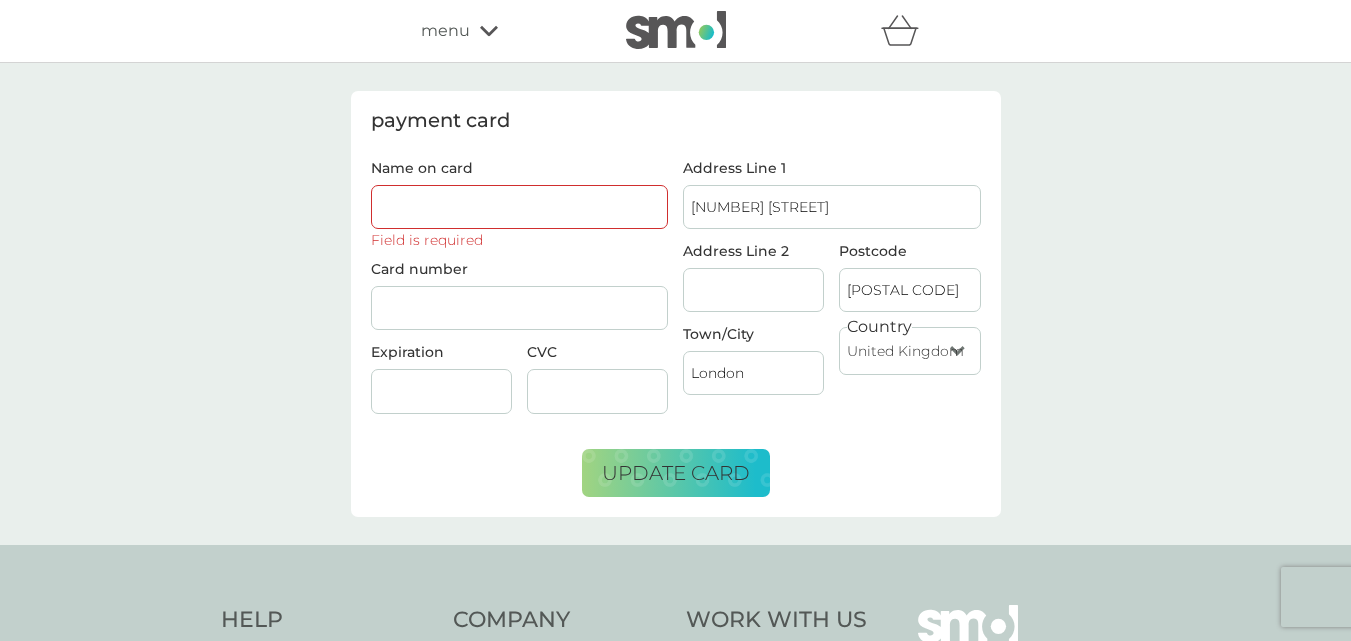 click on "Name on card" at bounding box center [520, 207] 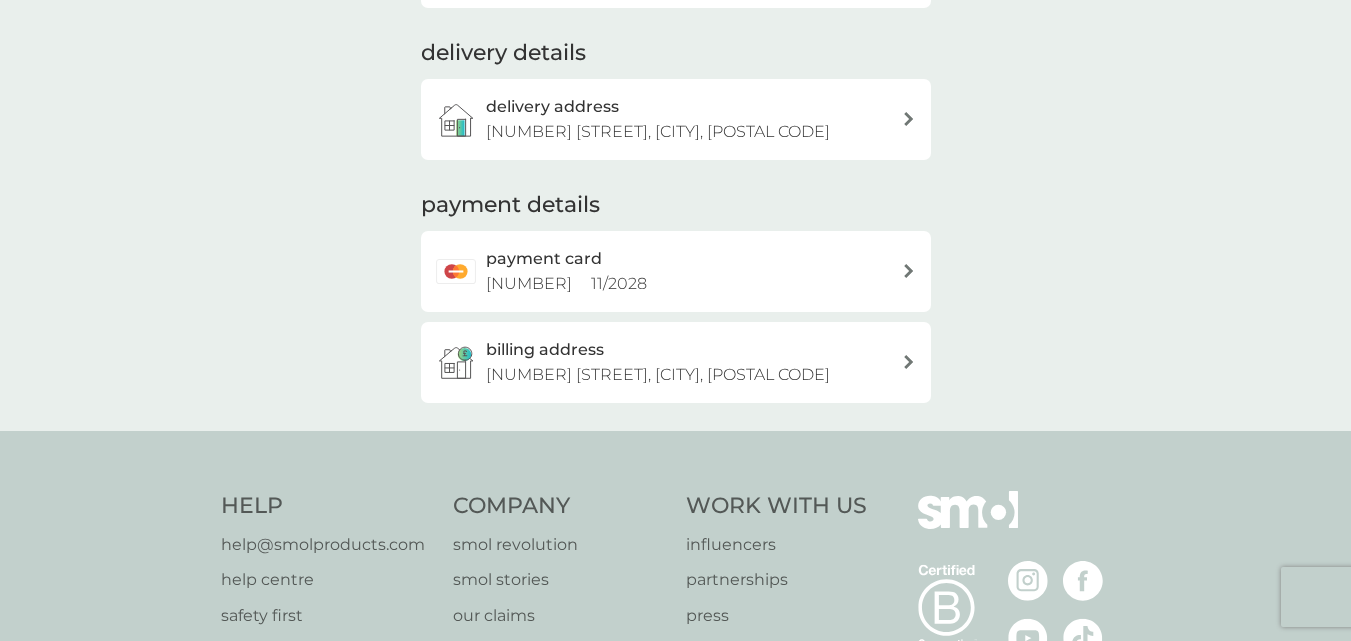 scroll, scrollTop: 265, scrollLeft: 0, axis: vertical 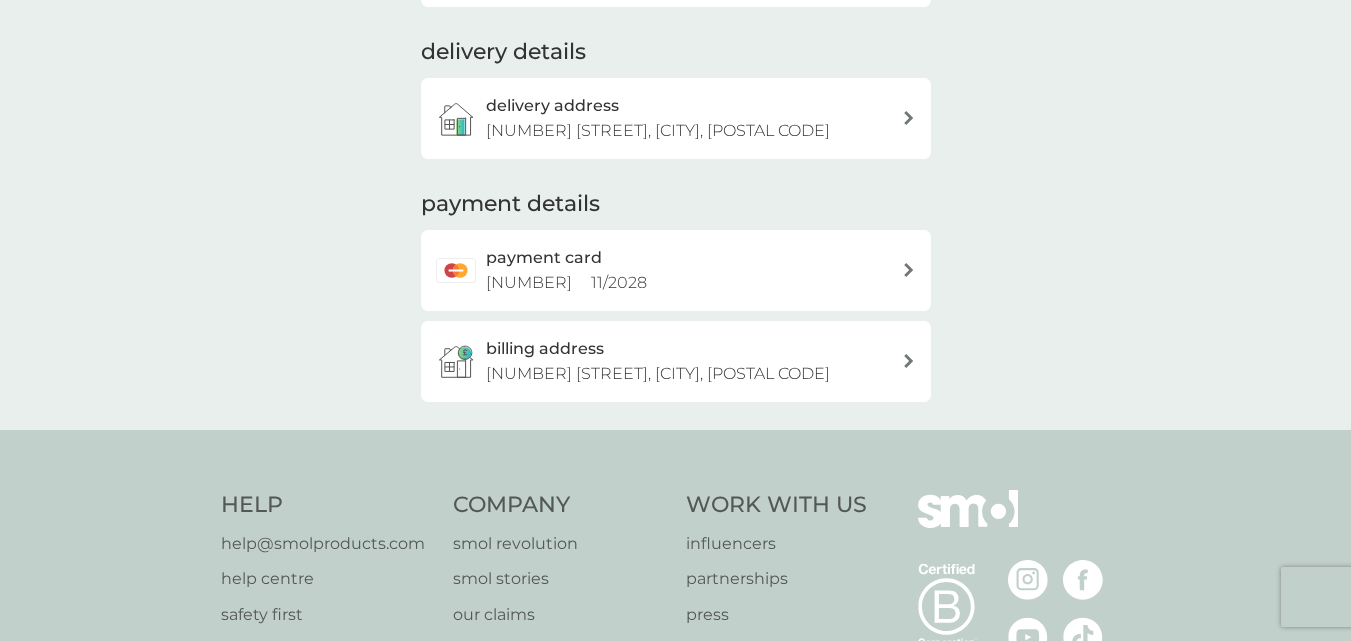 click at bounding box center [909, 270] 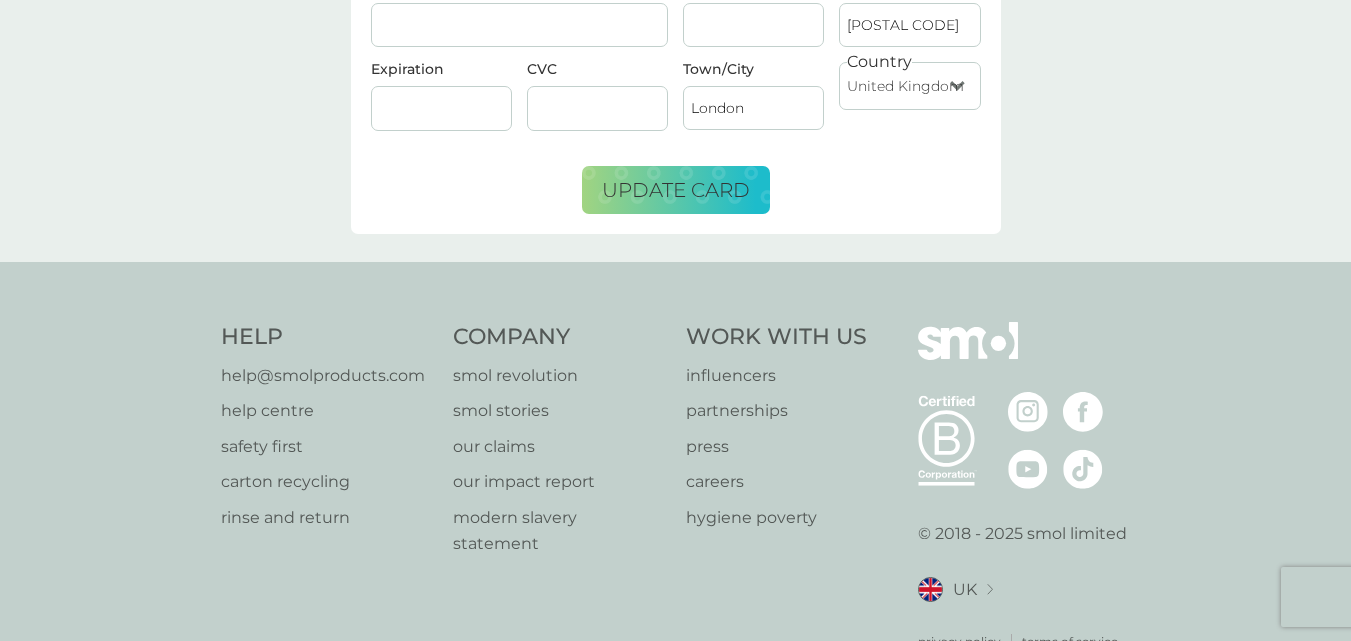 scroll, scrollTop: 0, scrollLeft: 0, axis: both 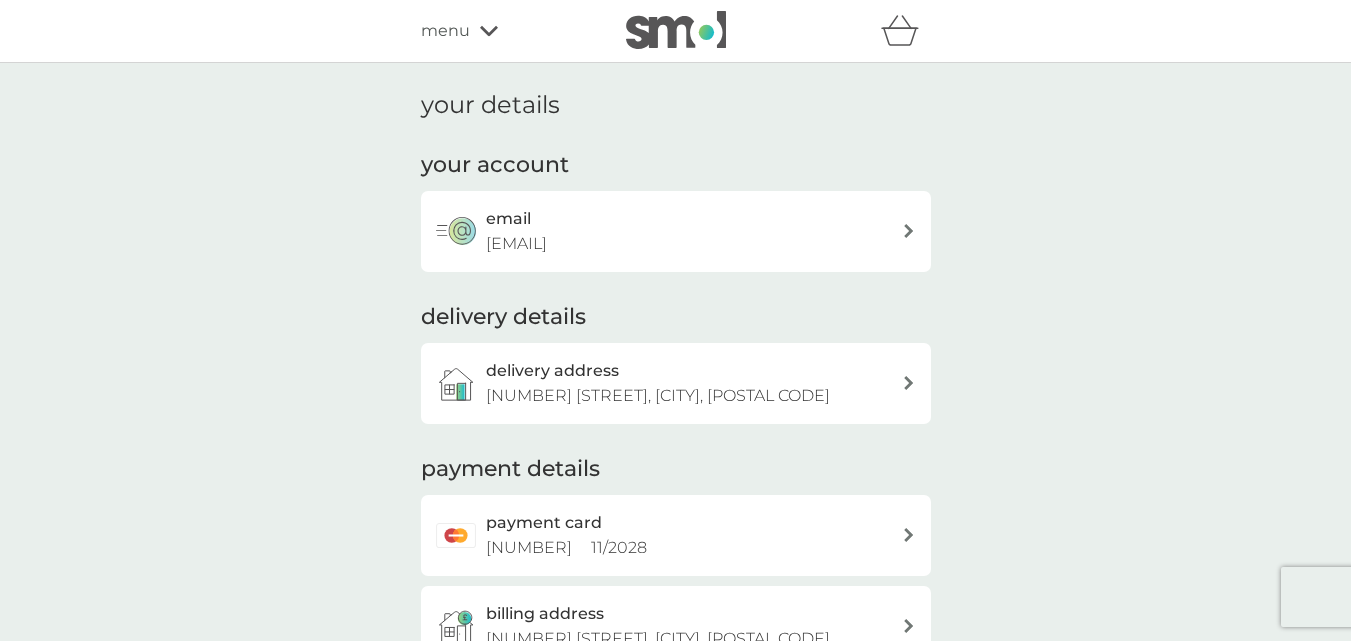 click on "menu" at bounding box center (506, 31) 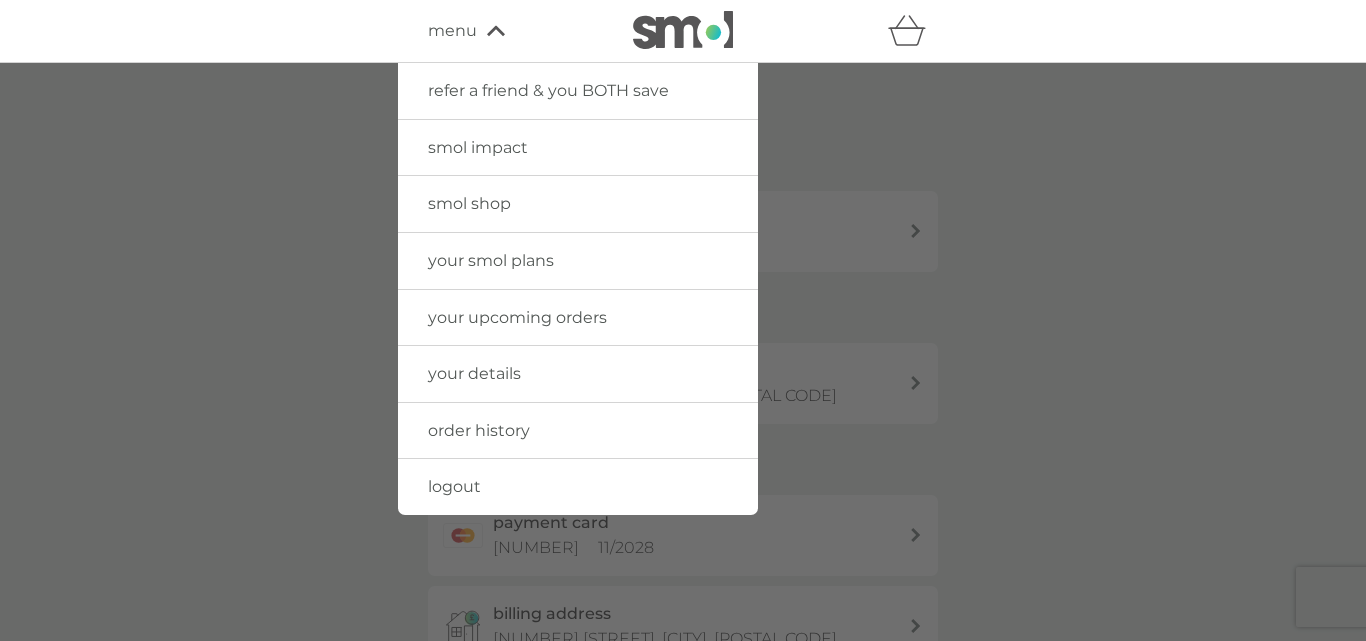 click on "your details" at bounding box center (474, 373) 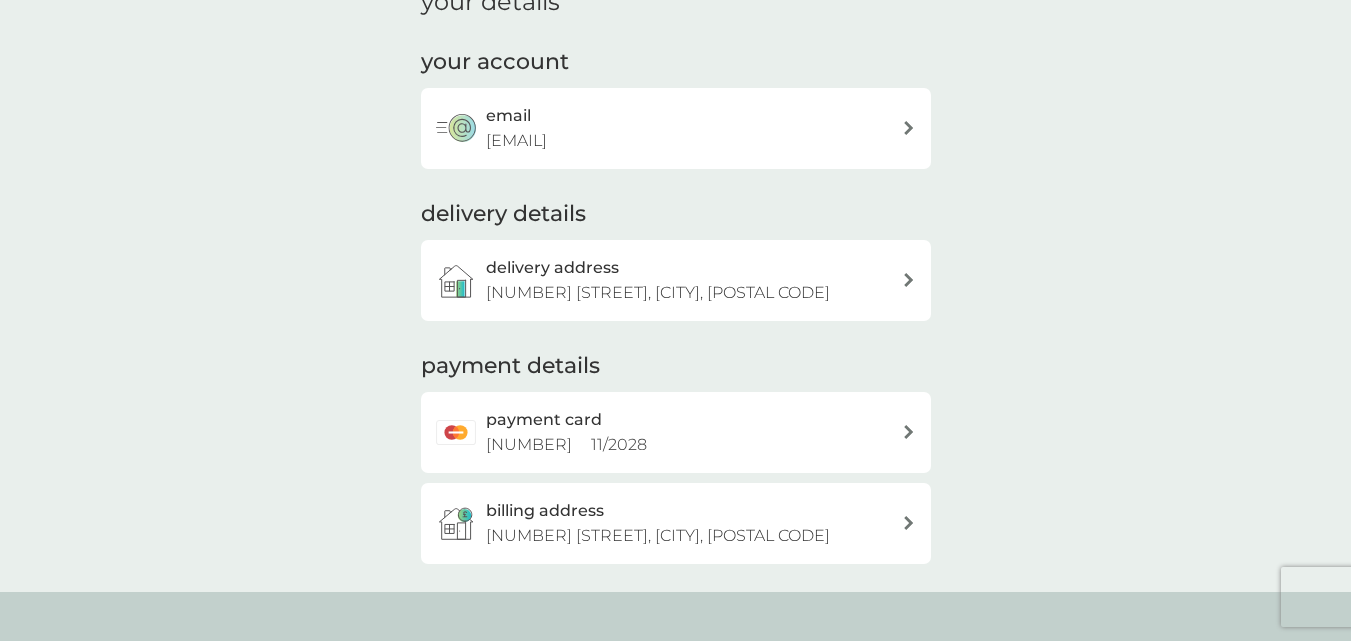 scroll, scrollTop: 0, scrollLeft: 0, axis: both 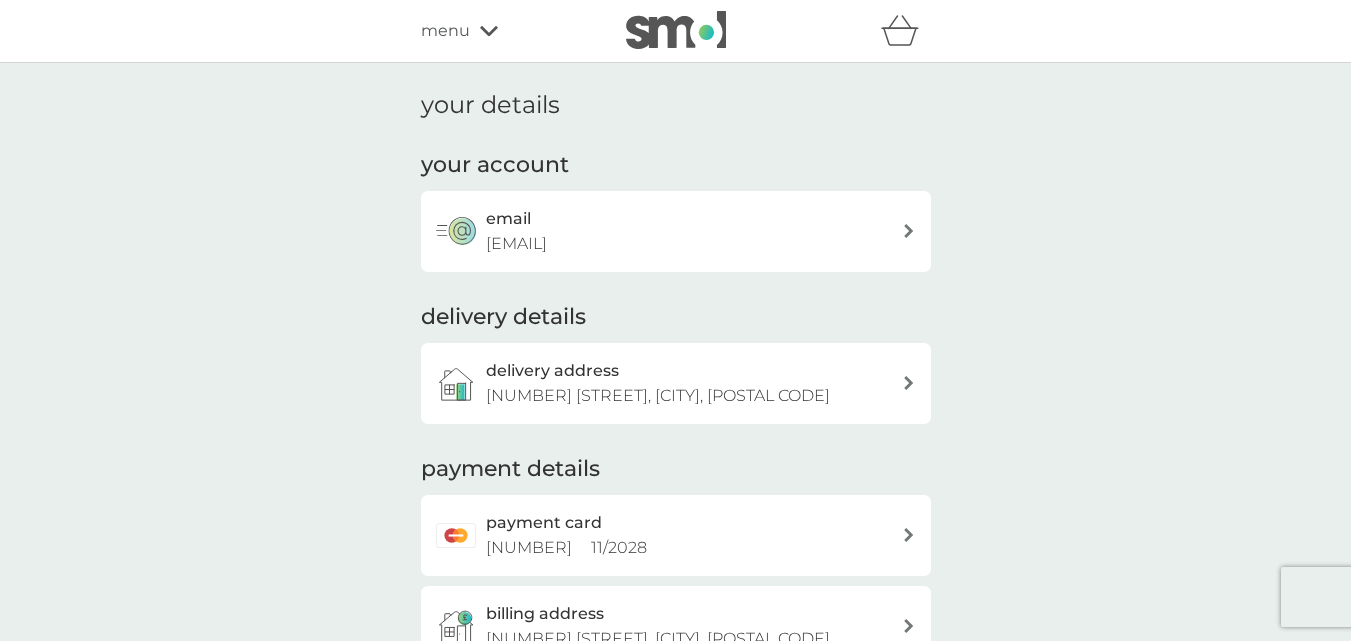 click 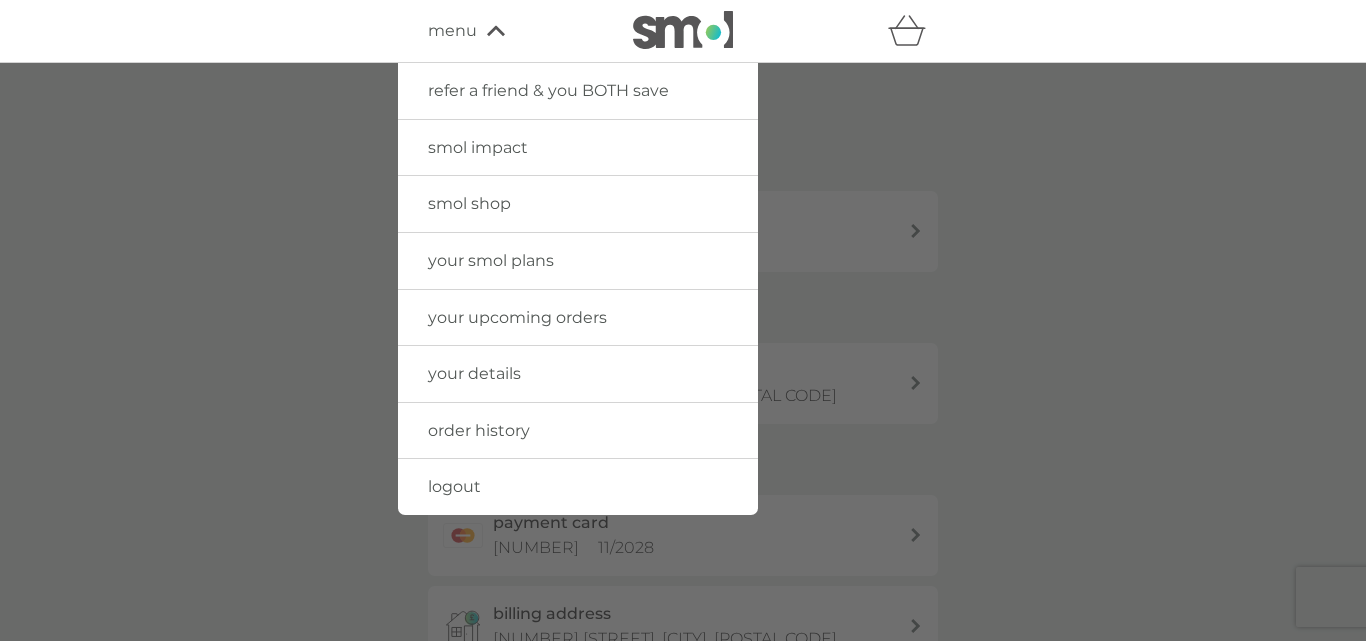 click on "your upcoming orders" at bounding box center [517, 317] 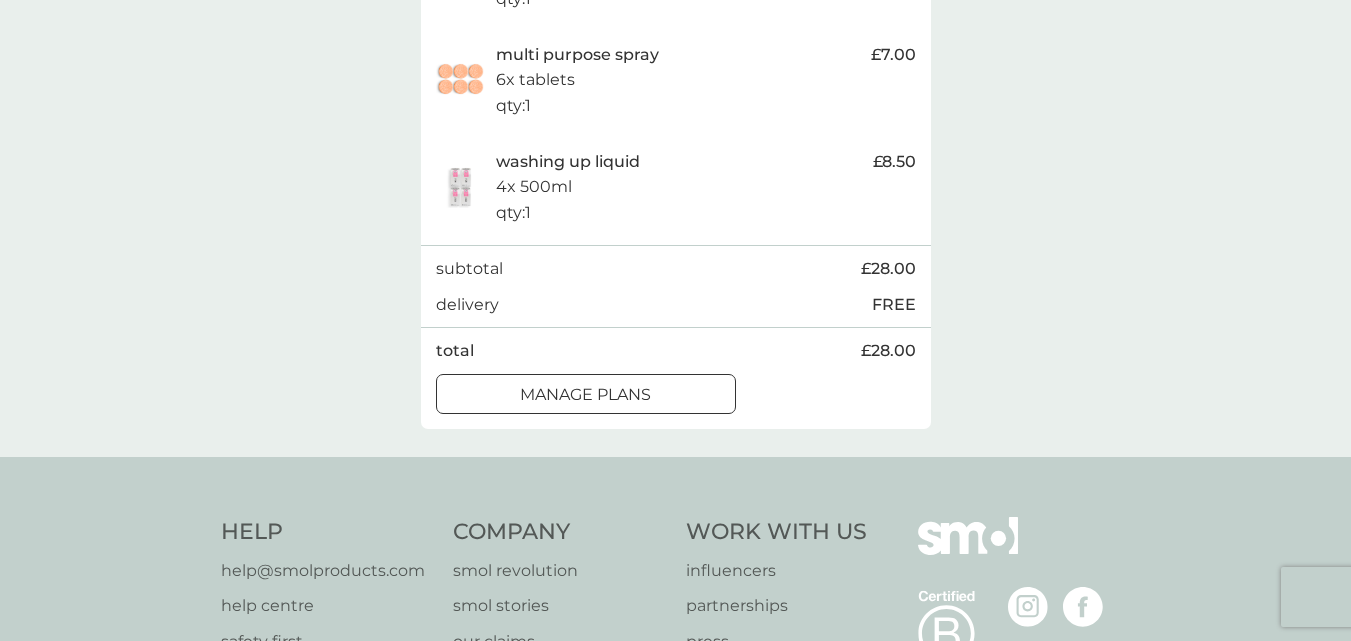 scroll, scrollTop: 817, scrollLeft: 0, axis: vertical 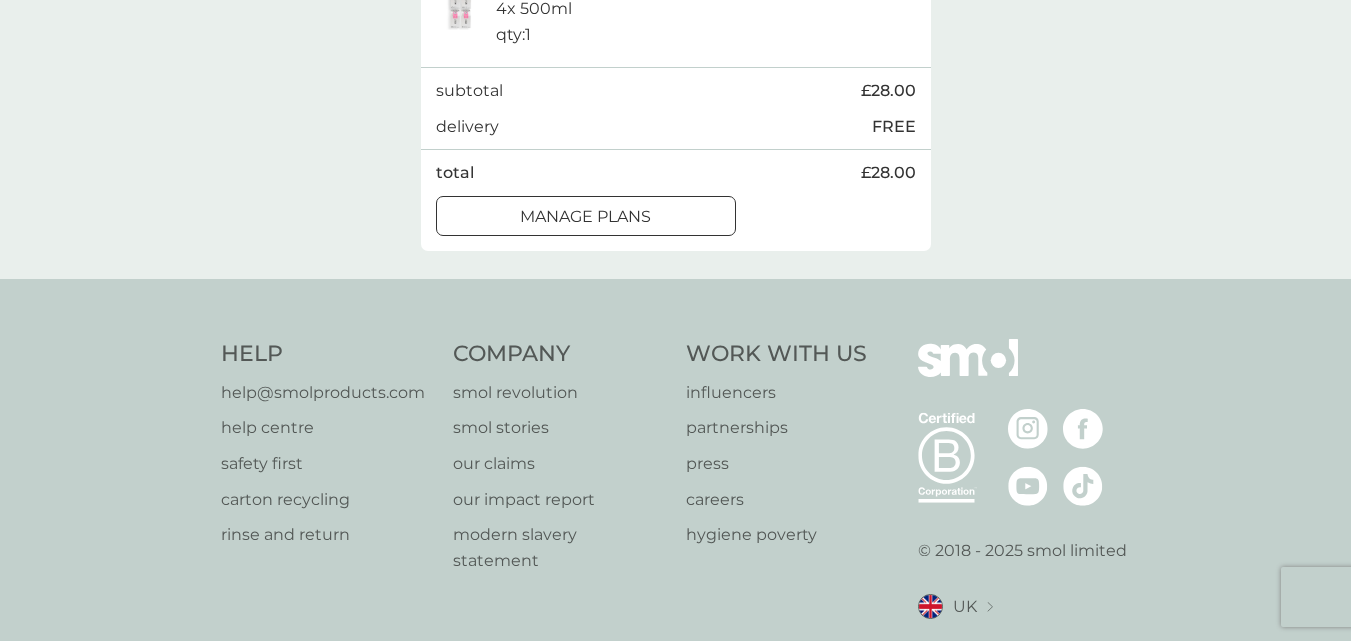click on "manage plans" at bounding box center (585, 217) 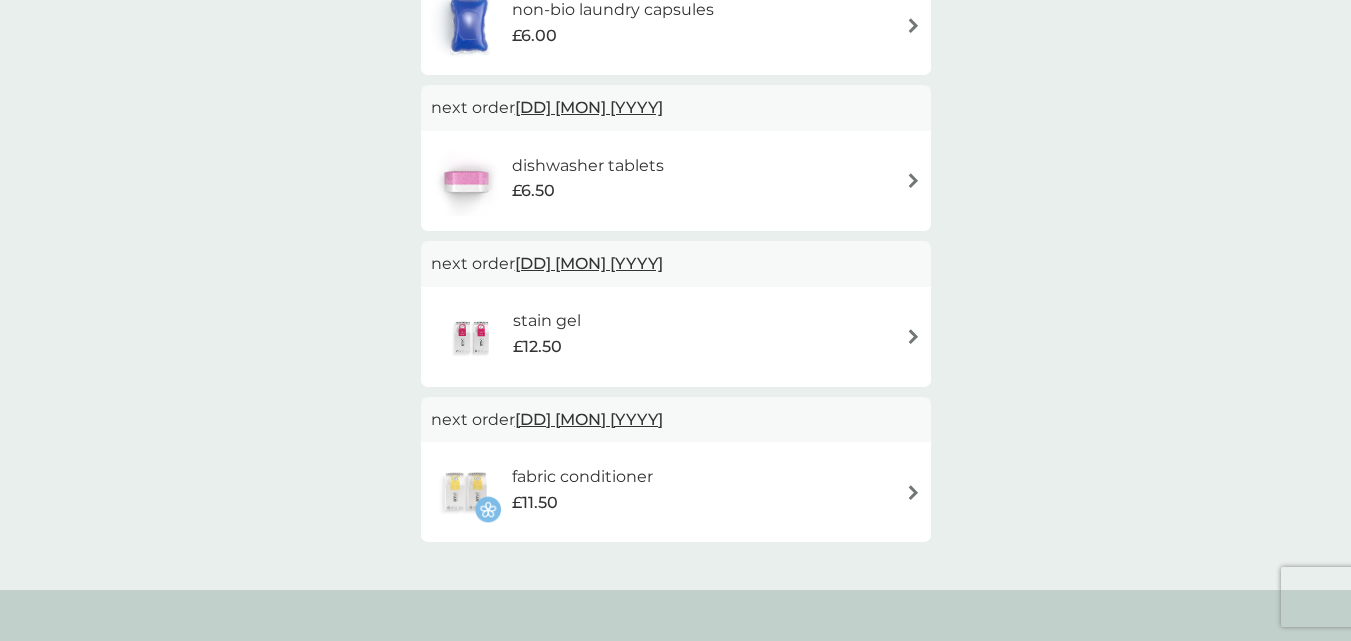 scroll, scrollTop: 0, scrollLeft: 0, axis: both 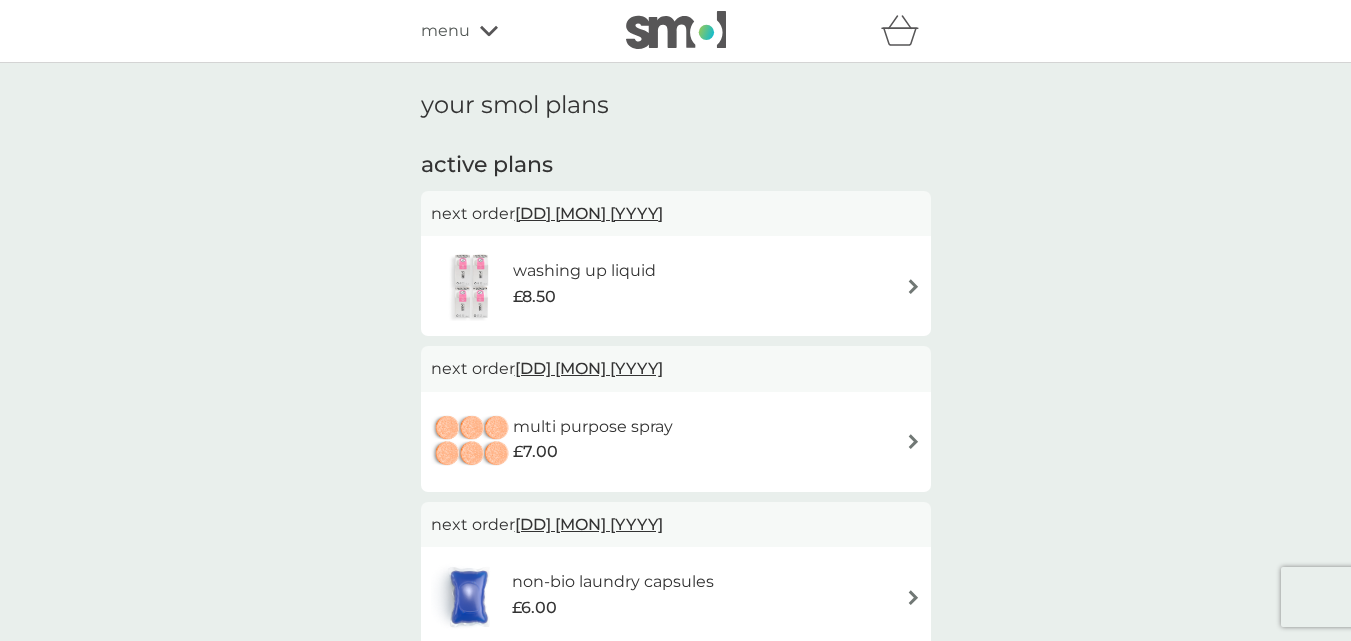 click on "[DD] [MON] [YYYY]" at bounding box center [589, 213] 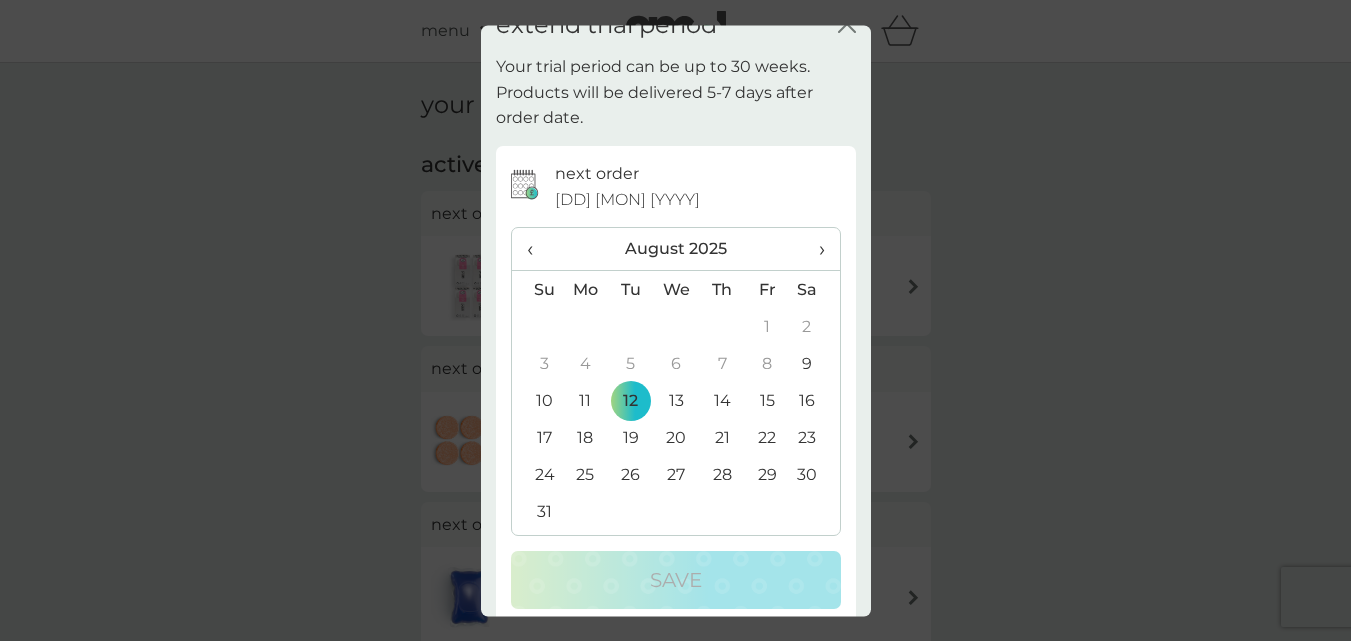 scroll, scrollTop: 0, scrollLeft: 0, axis: both 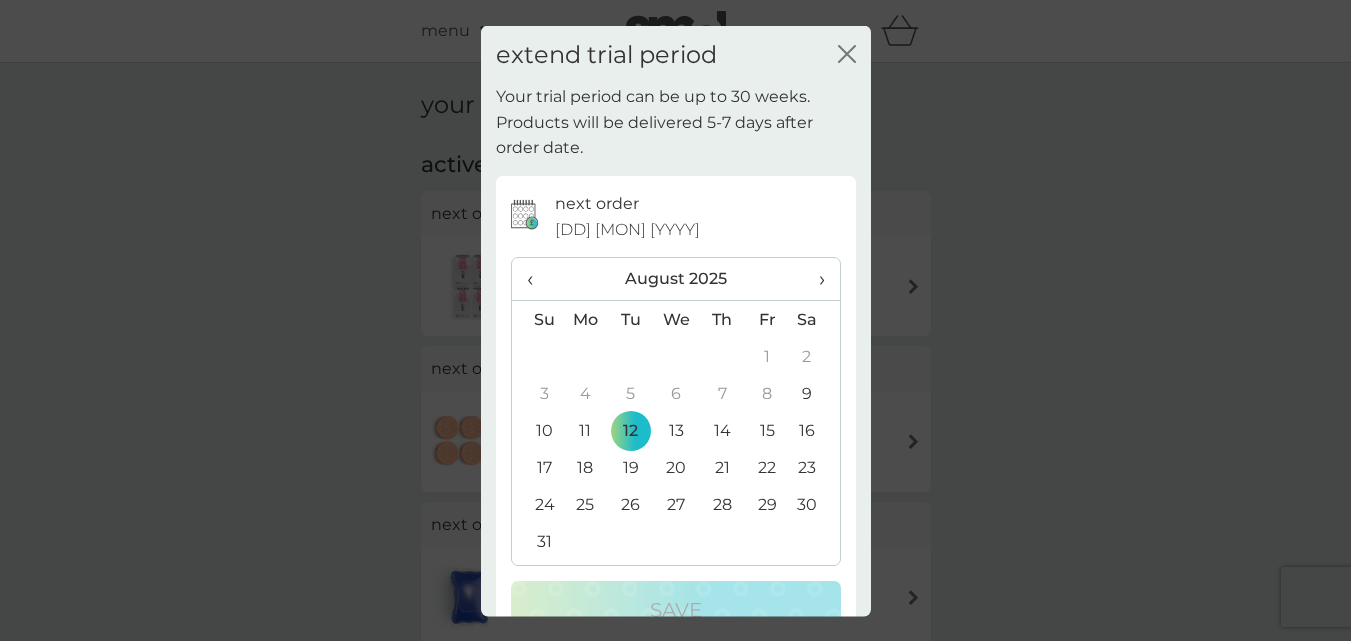 click on "close" 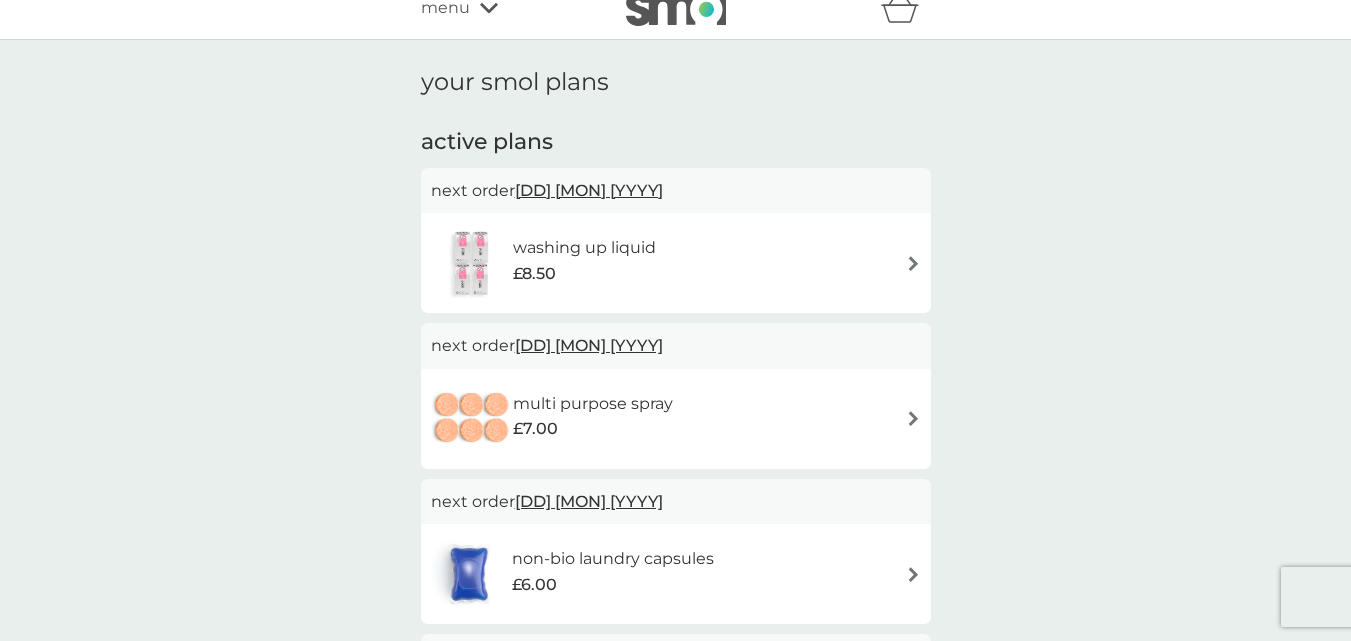 scroll, scrollTop: 0, scrollLeft: 0, axis: both 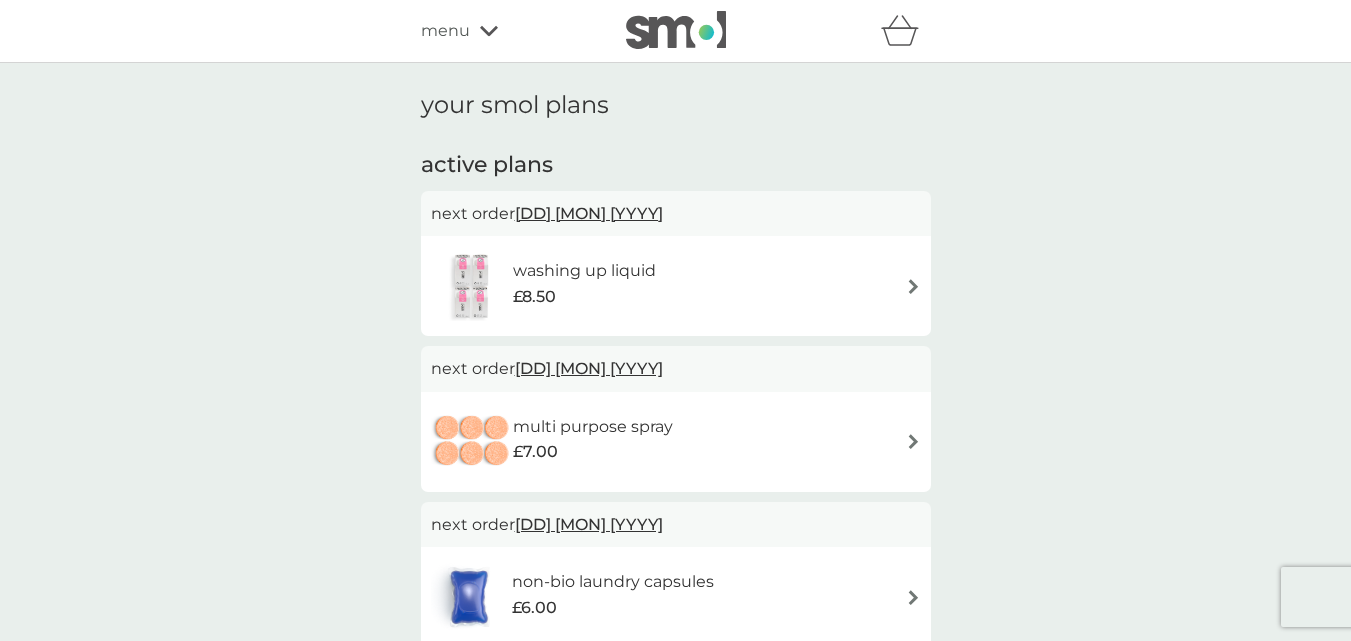 click at bounding box center [913, 286] 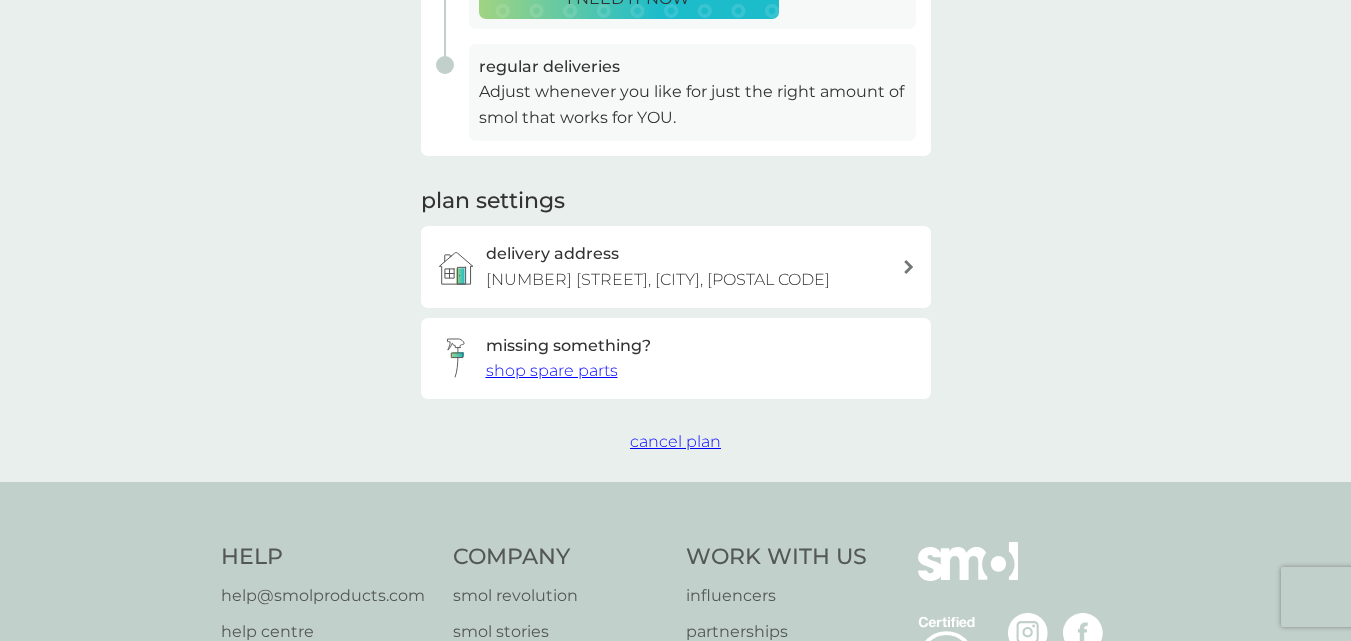 scroll, scrollTop: 550, scrollLeft: 0, axis: vertical 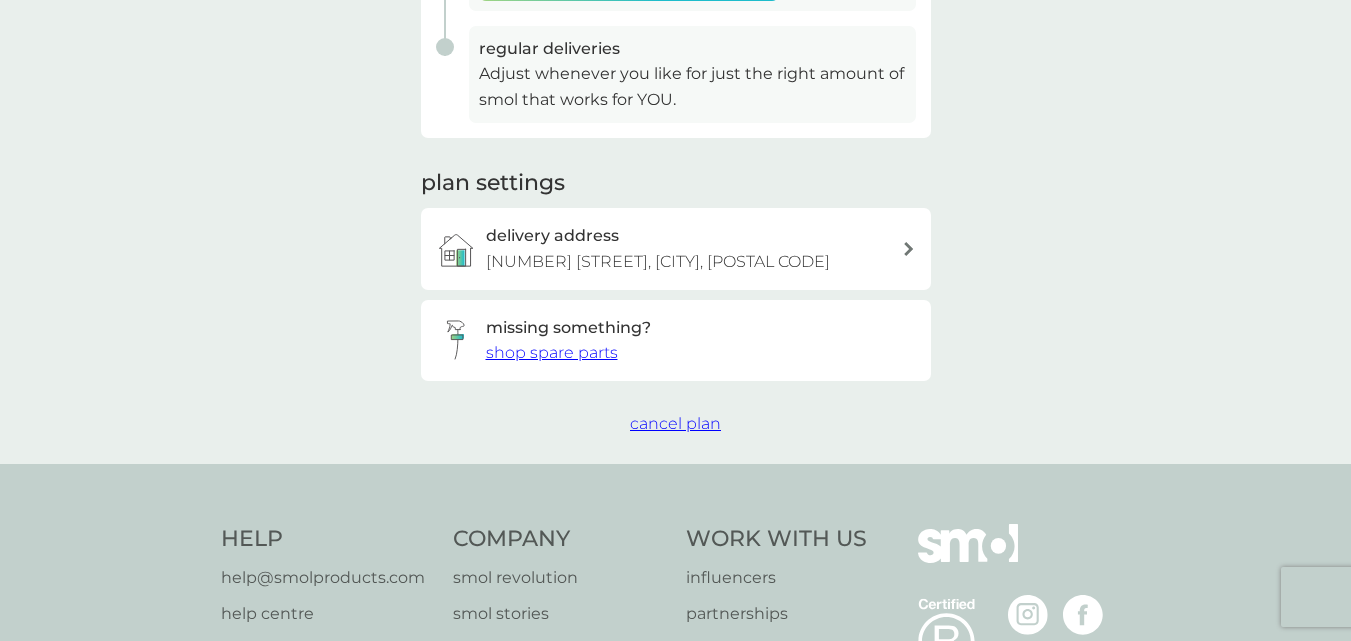 click on "cancel plan" at bounding box center [675, 423] 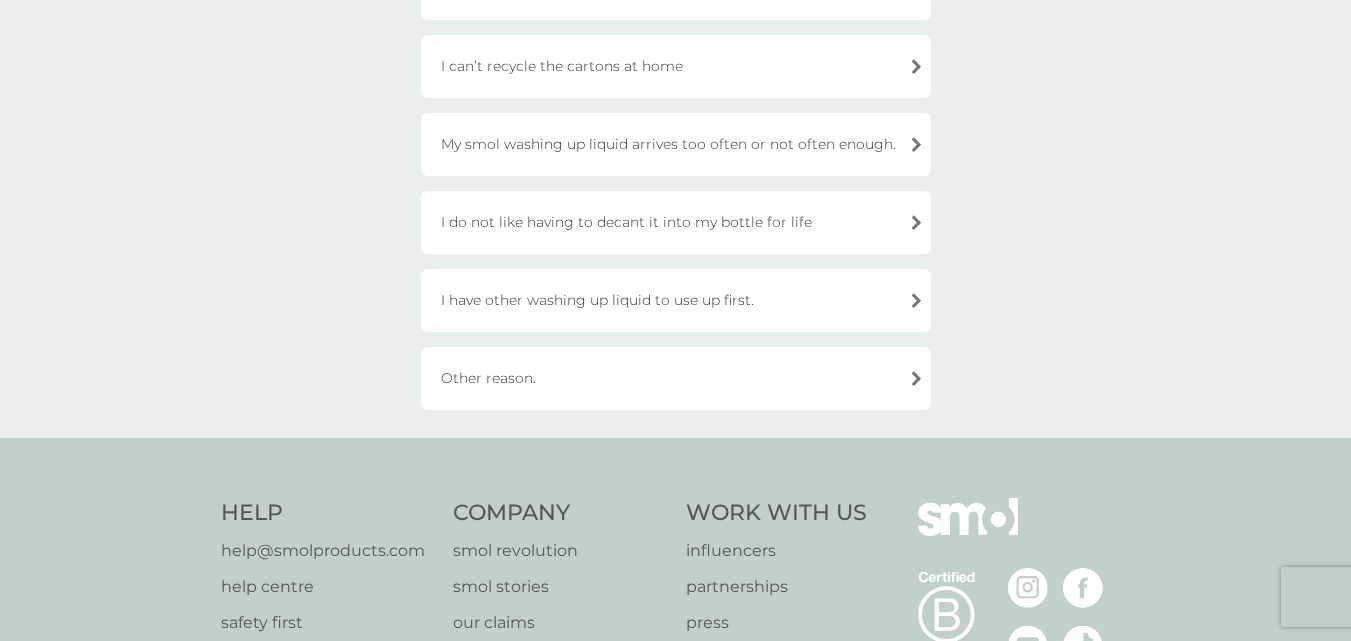 scroll, scrollTop: 517, scrollLeft: 0, axis: vertical 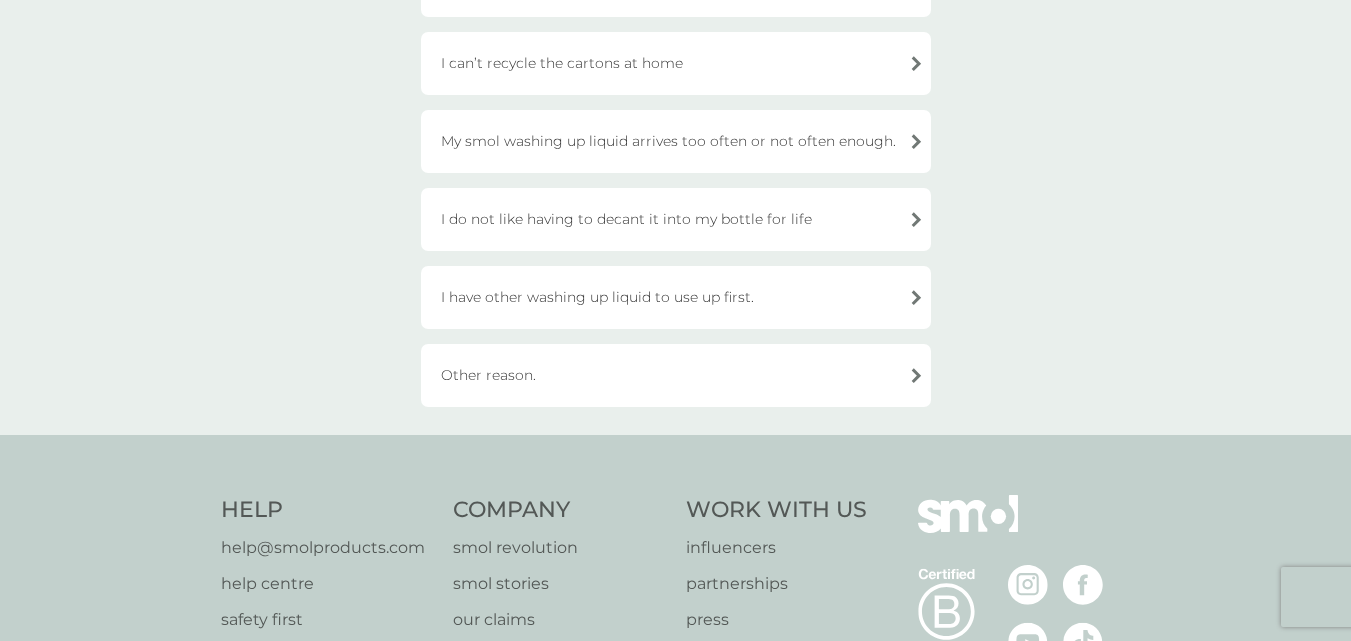 click on "Other reason." at bounding box center (676, 375) 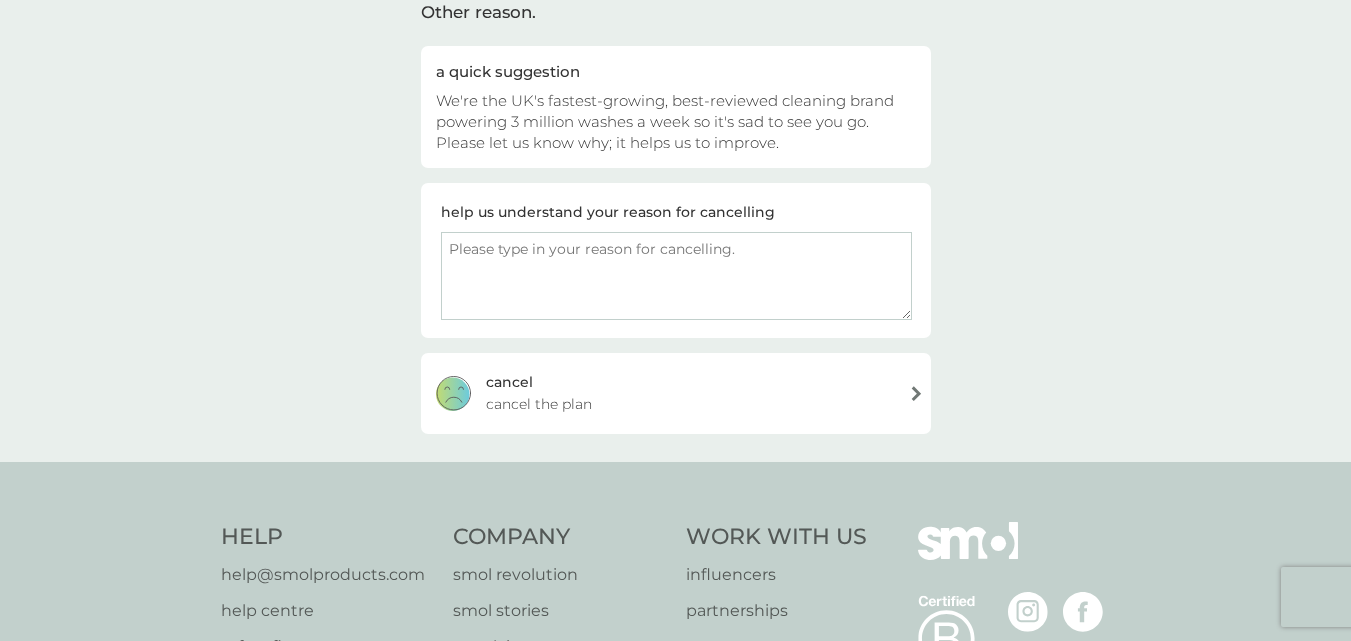 scroll, scrollTop: 154, scrollLeft: 0, axis: vertical 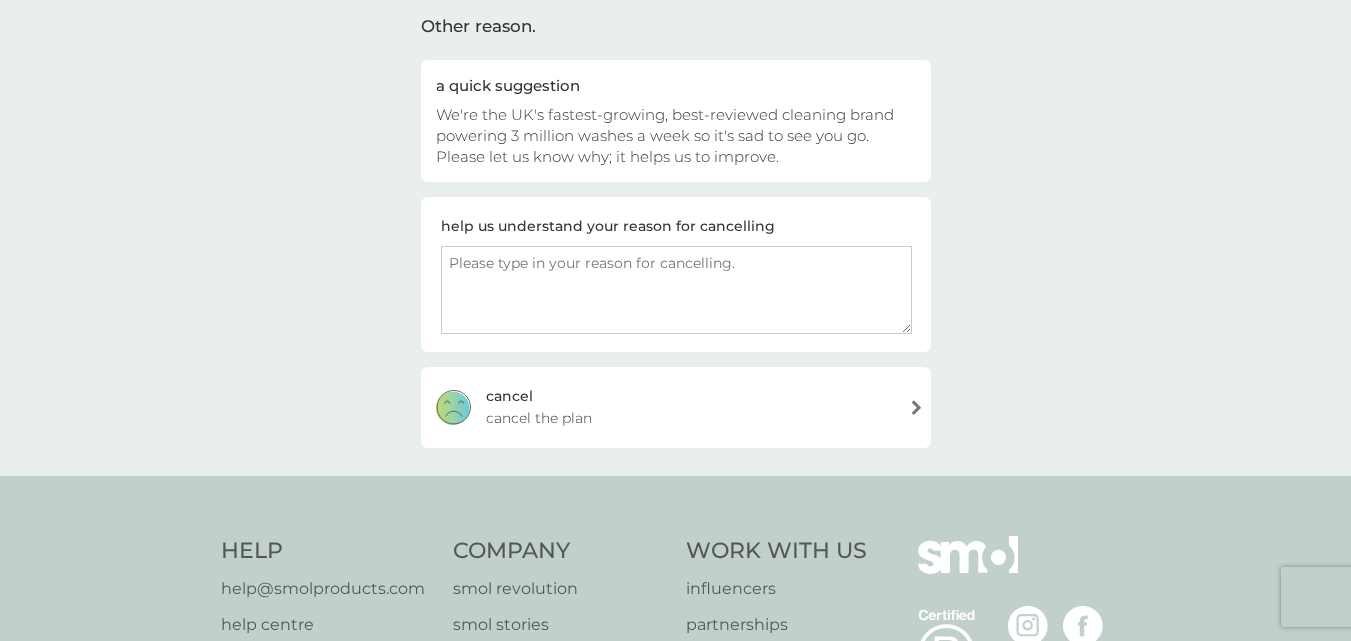 click at bounding box center [676, 290] 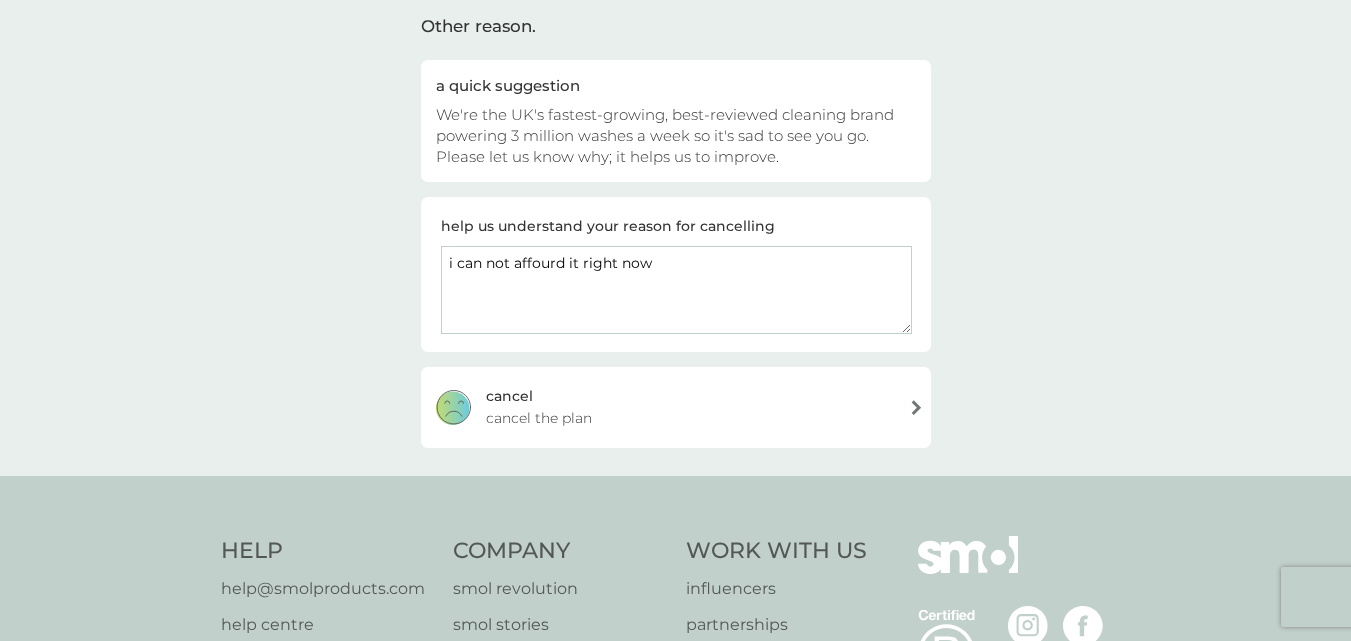 type on "i can not affourd it right now" 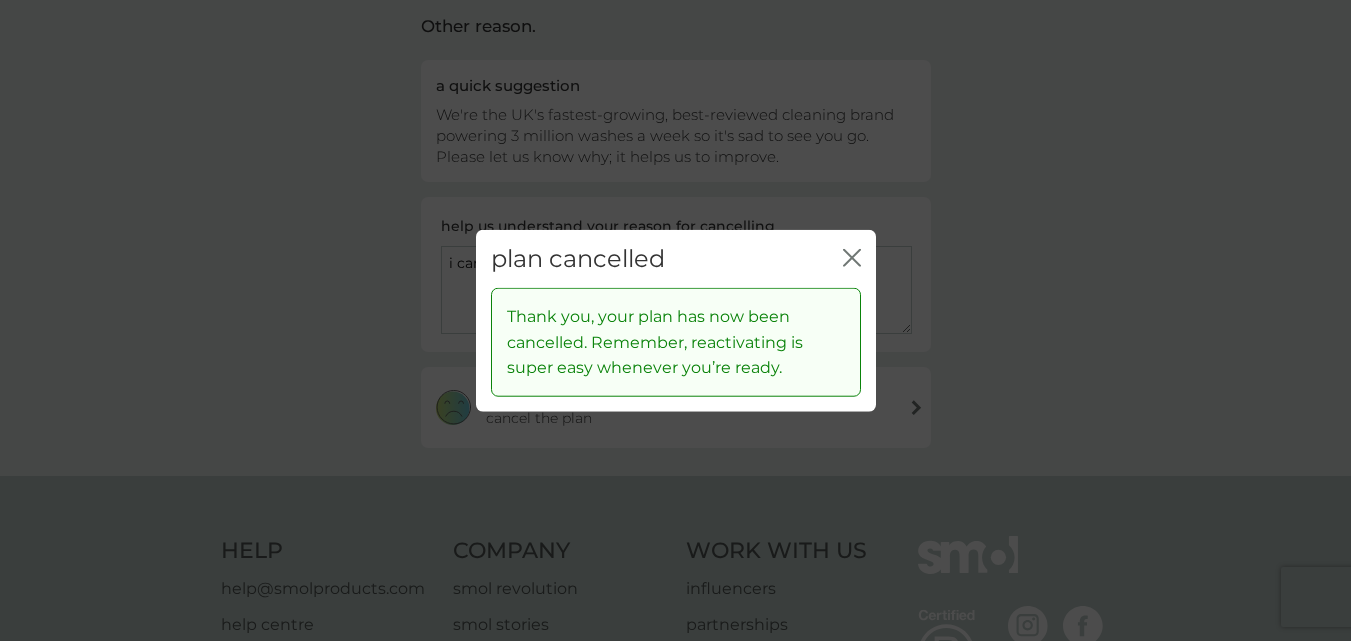 click on "close" 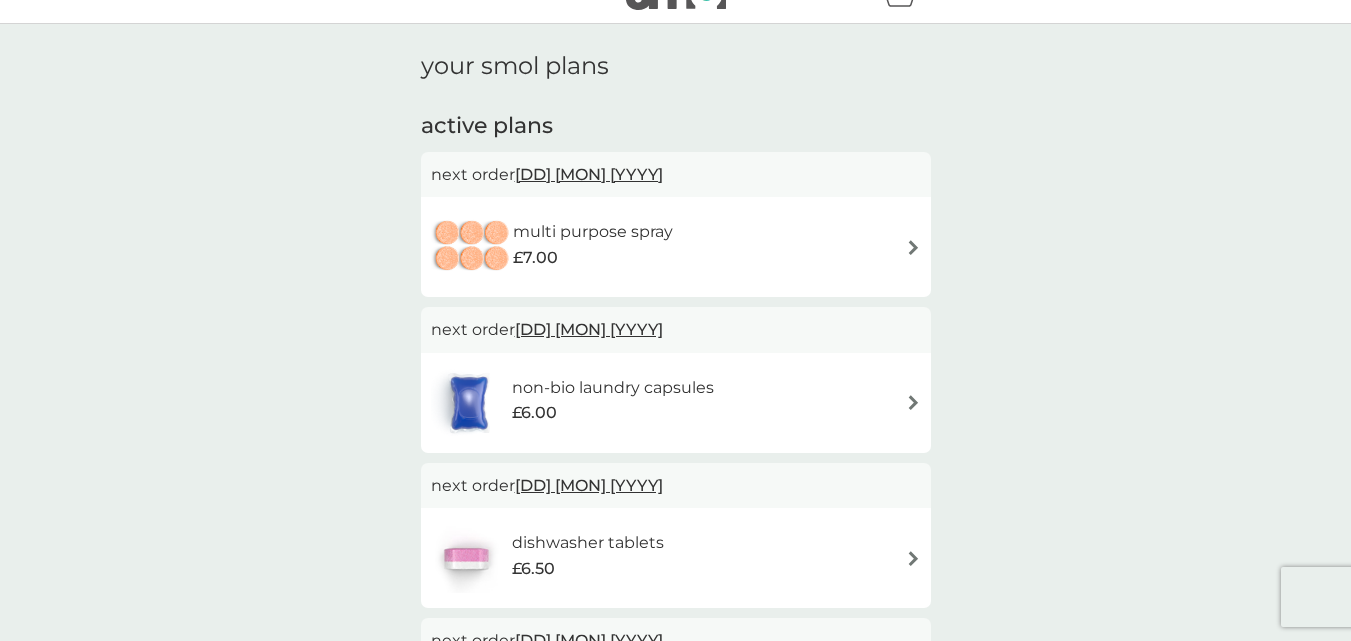 scroll, scrollTop: 0, scrollLeft: 0, axis: both 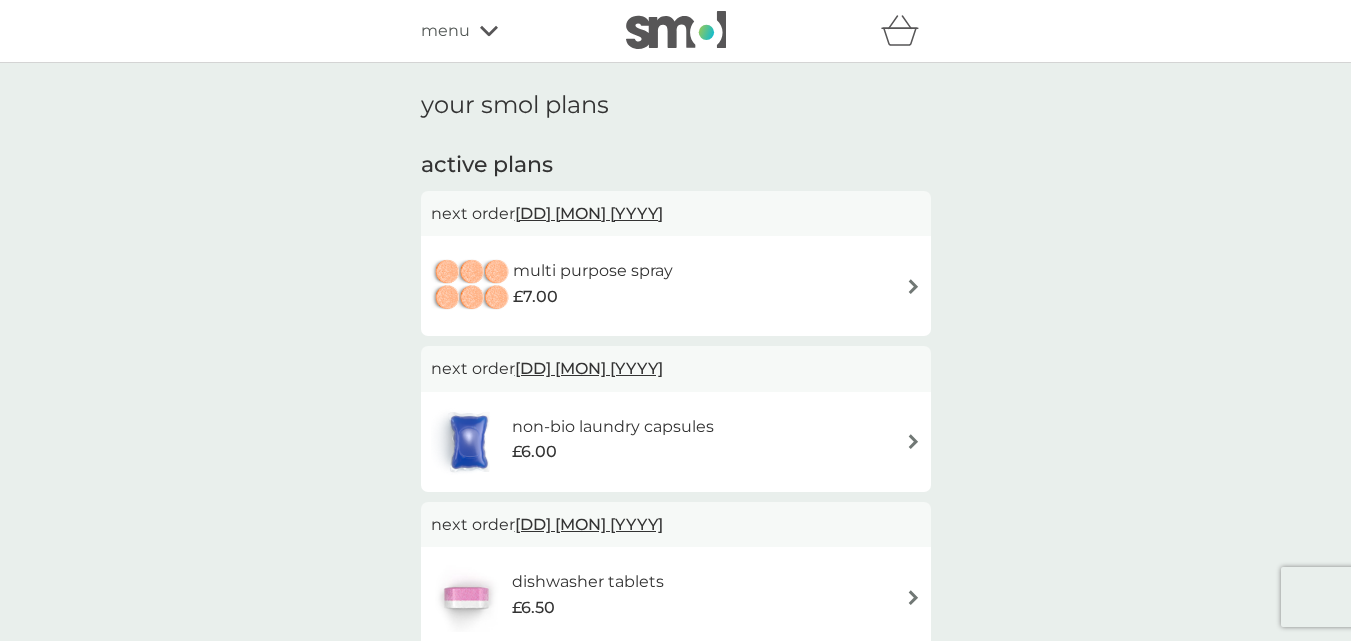 click 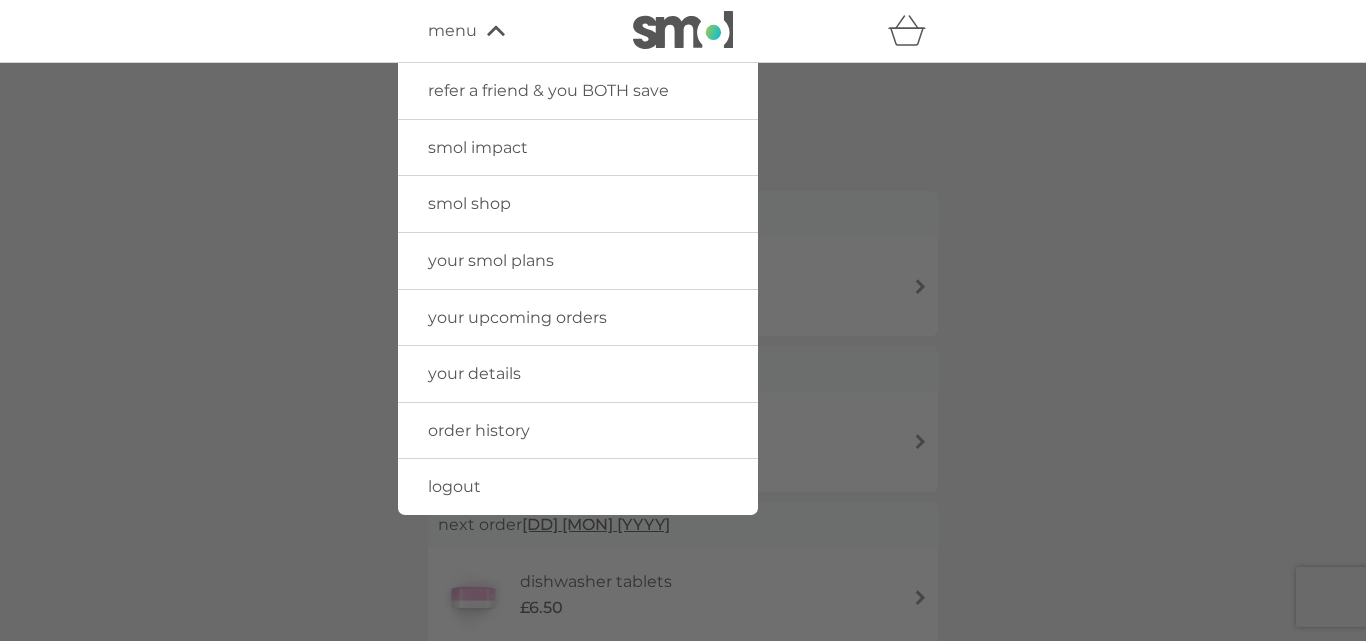 click on "your details" at bounding box center (474, 373) 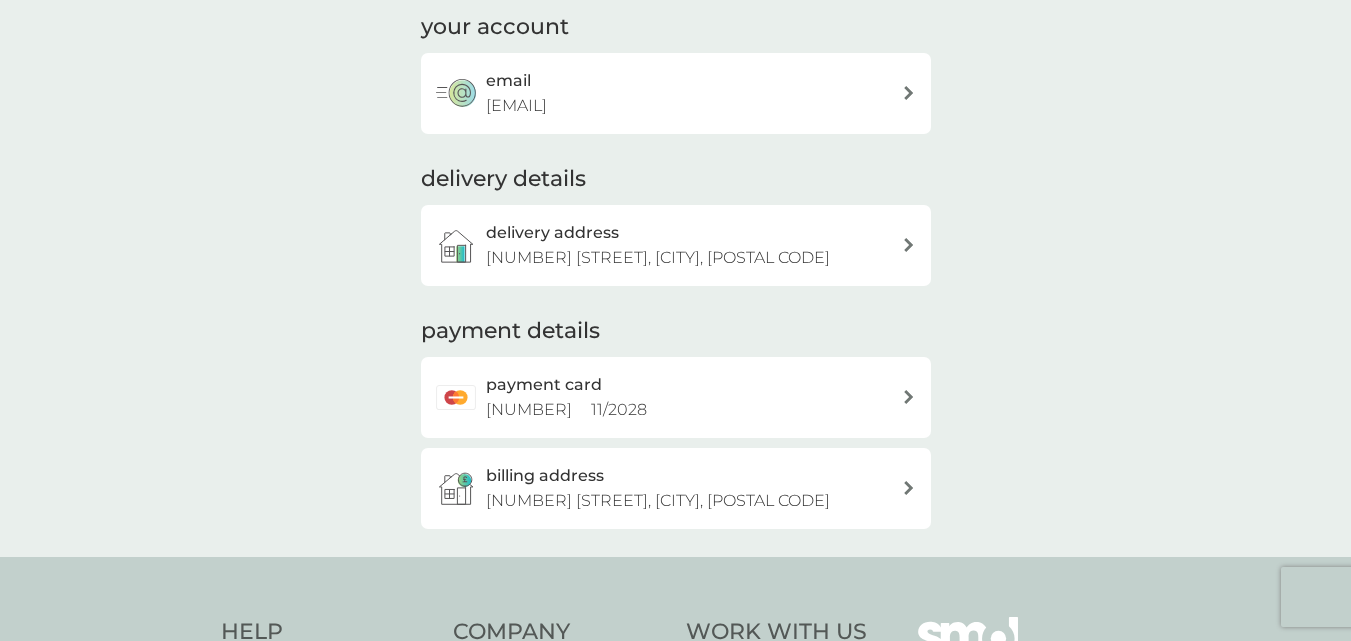 scroll, scrollTop: 200, scrollLeft: 0, axis: vertical 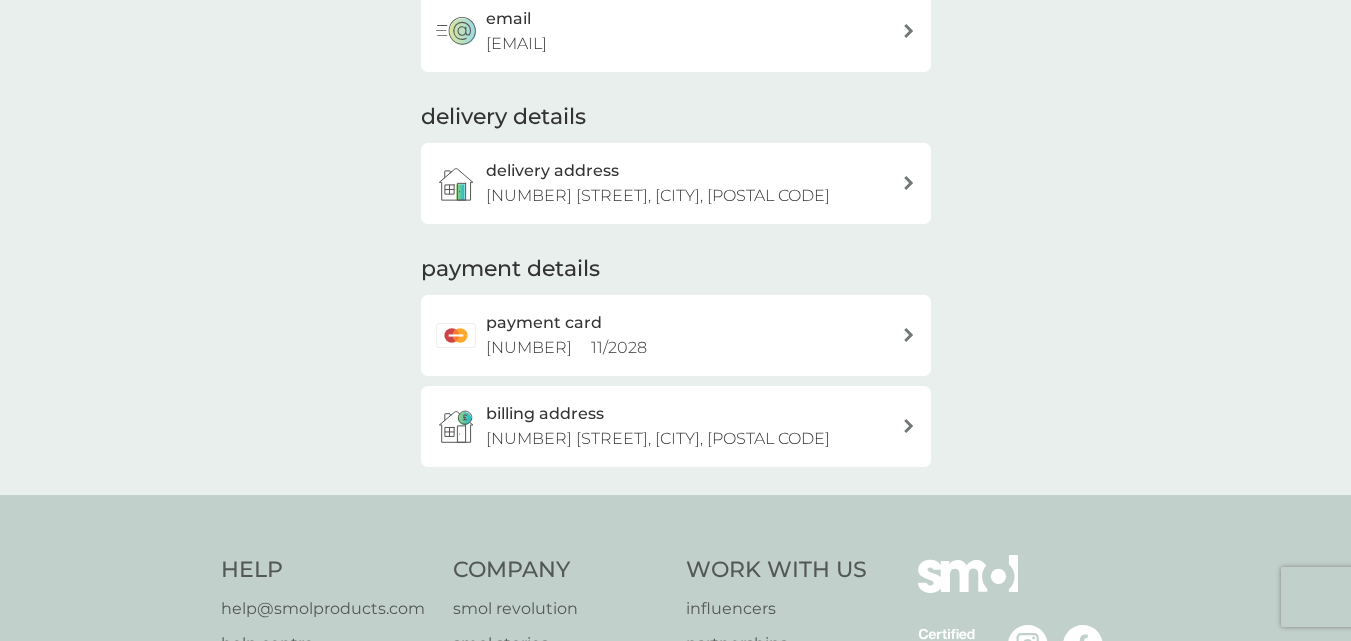 click 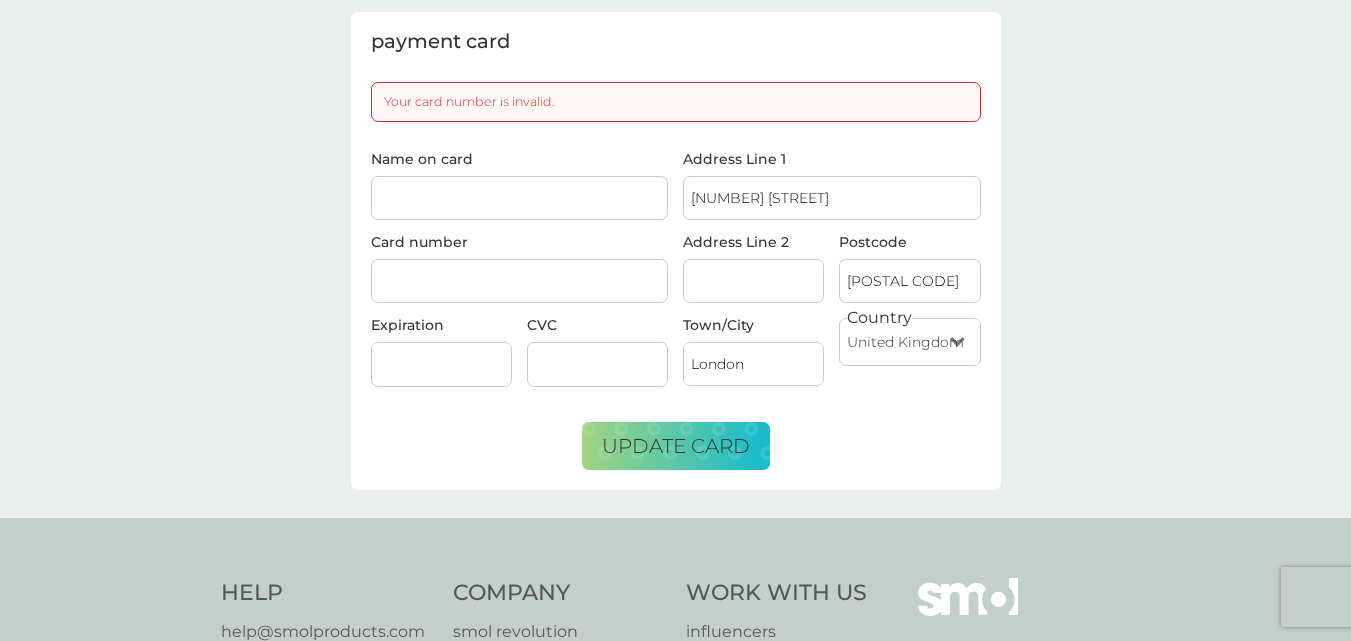 scroll, scrollTop: 0, scrollLeft: 0, axis: both 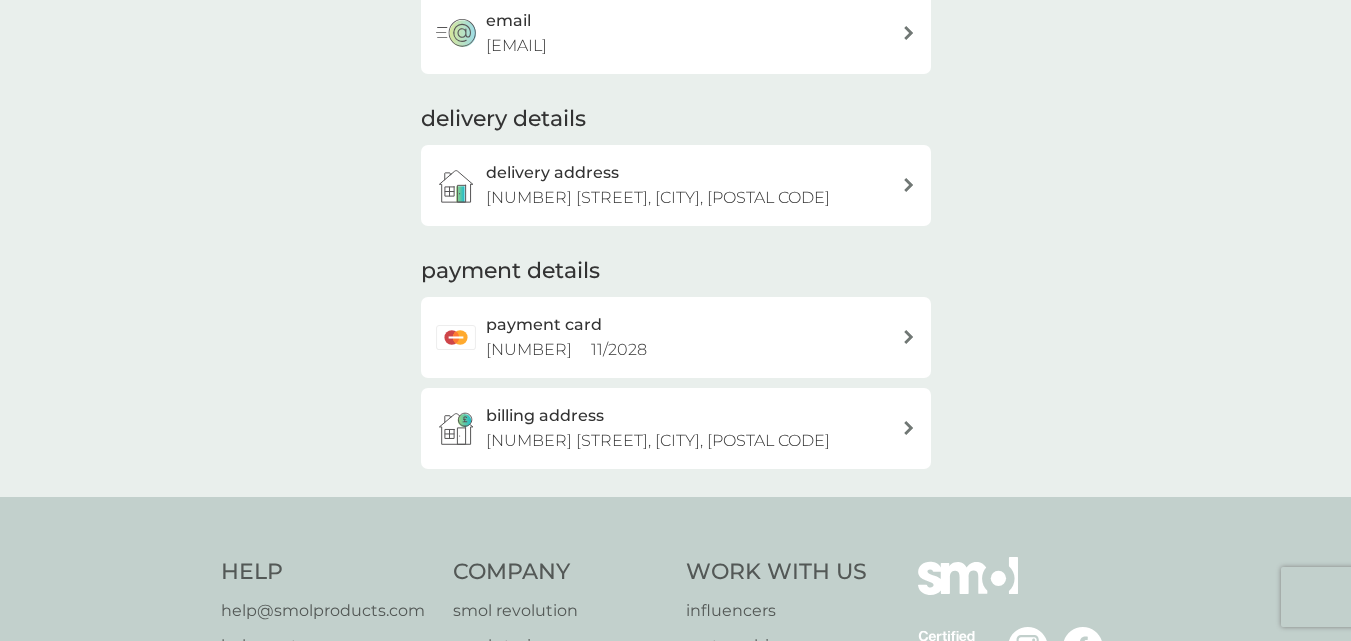 click on "[NUMBER] [STREET], [CITY], [POSTAL CODE]" at bounding box center [658, 440] 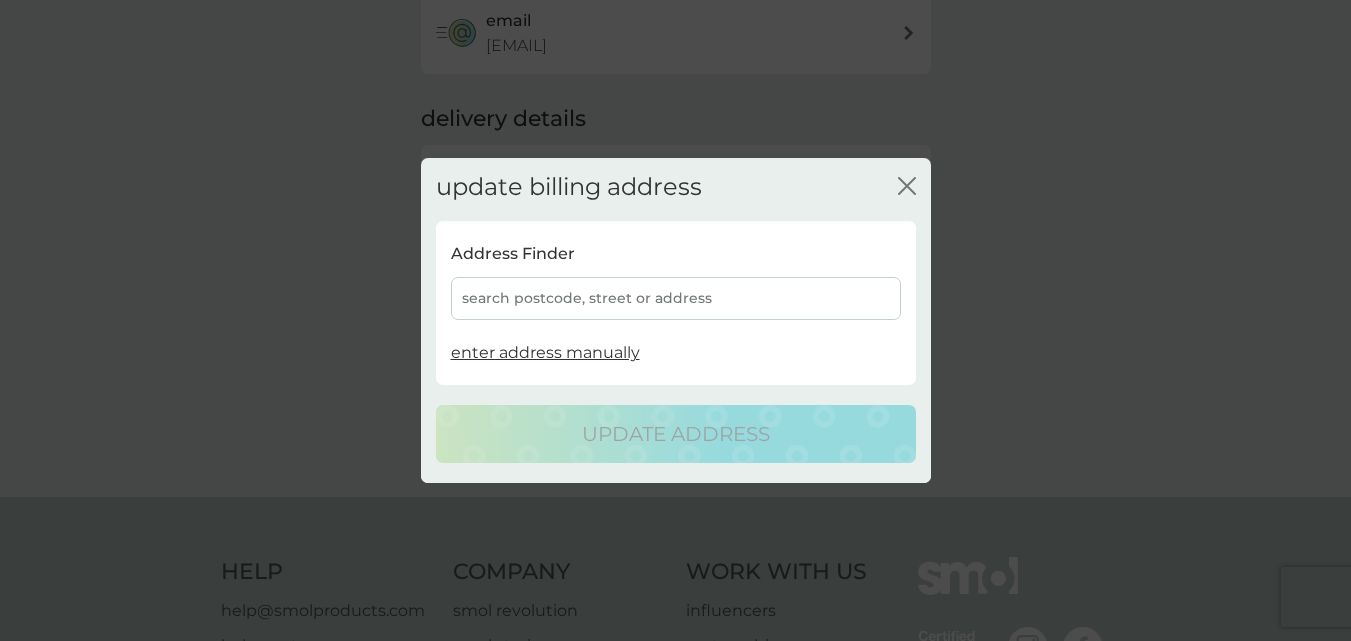 click on "close" 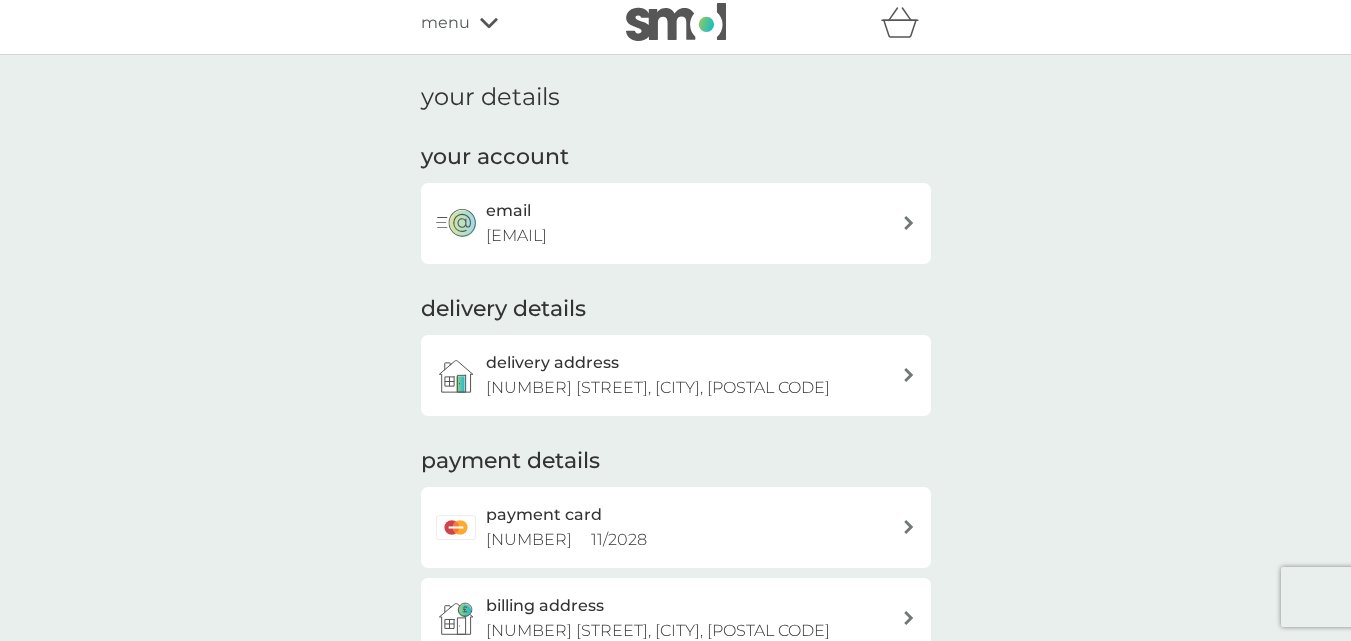 scroll, scrollTop: 0, scrollLeft: 0, axis: both 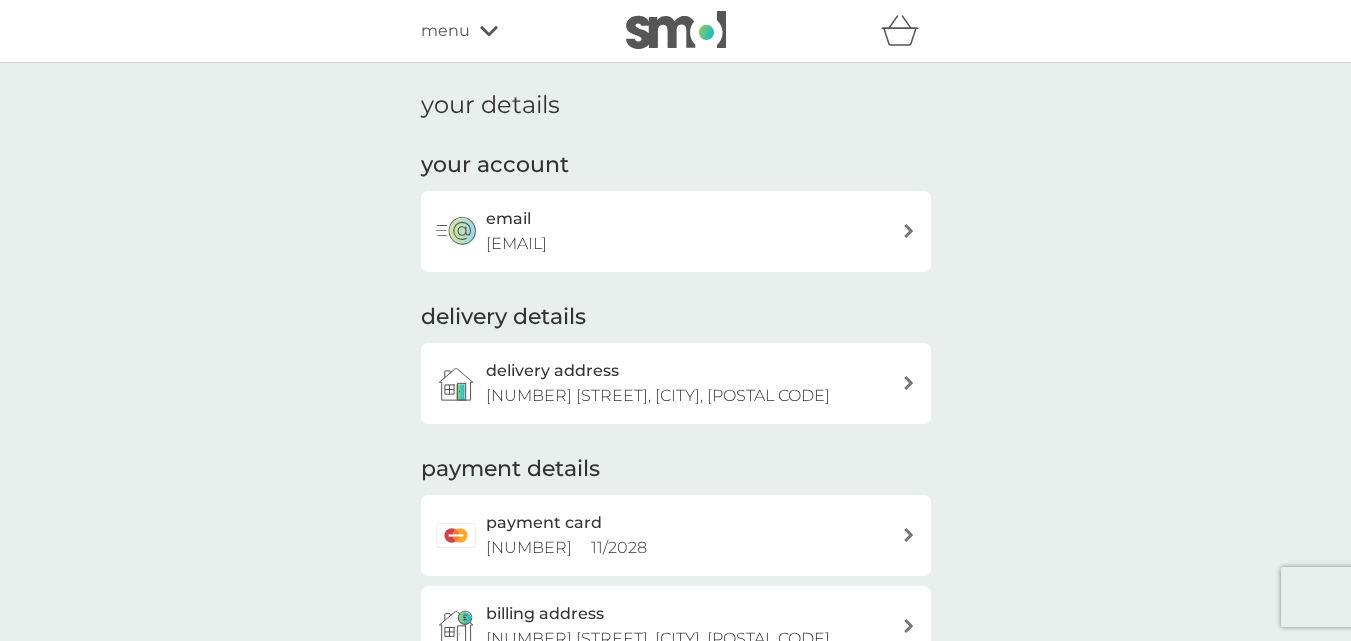 click on "menu" at bounding box center [506, 31] 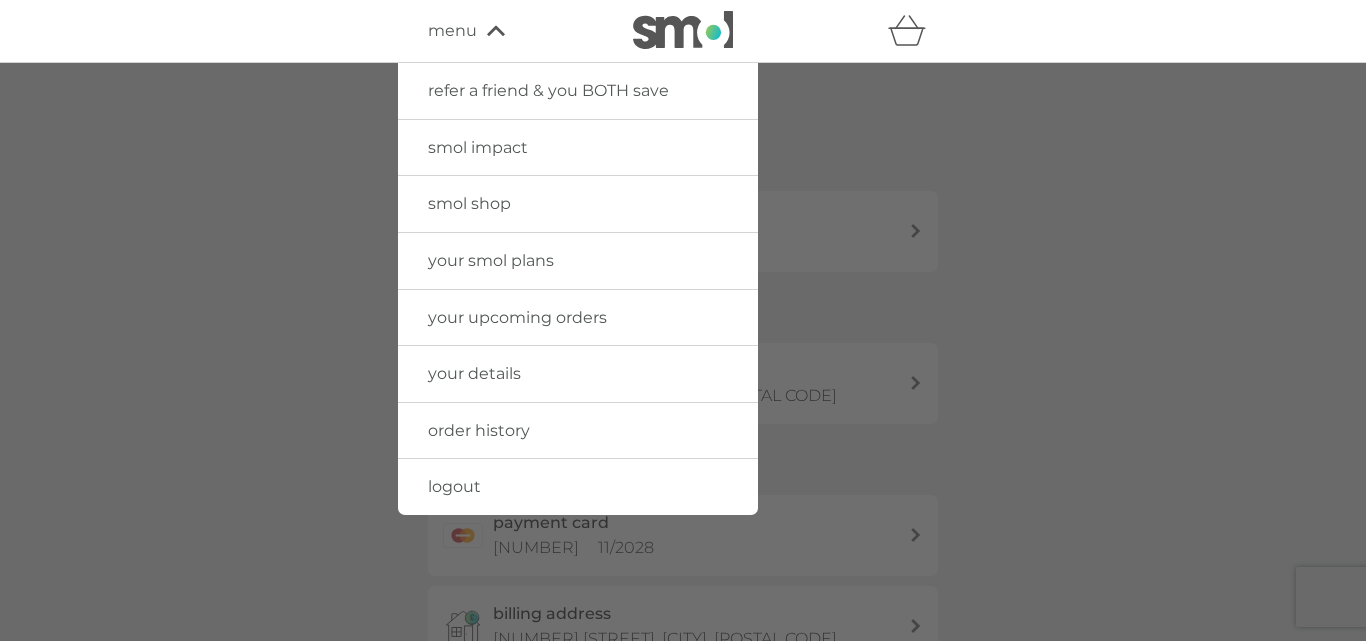 click on "order history" at bounding box center (479, 430) 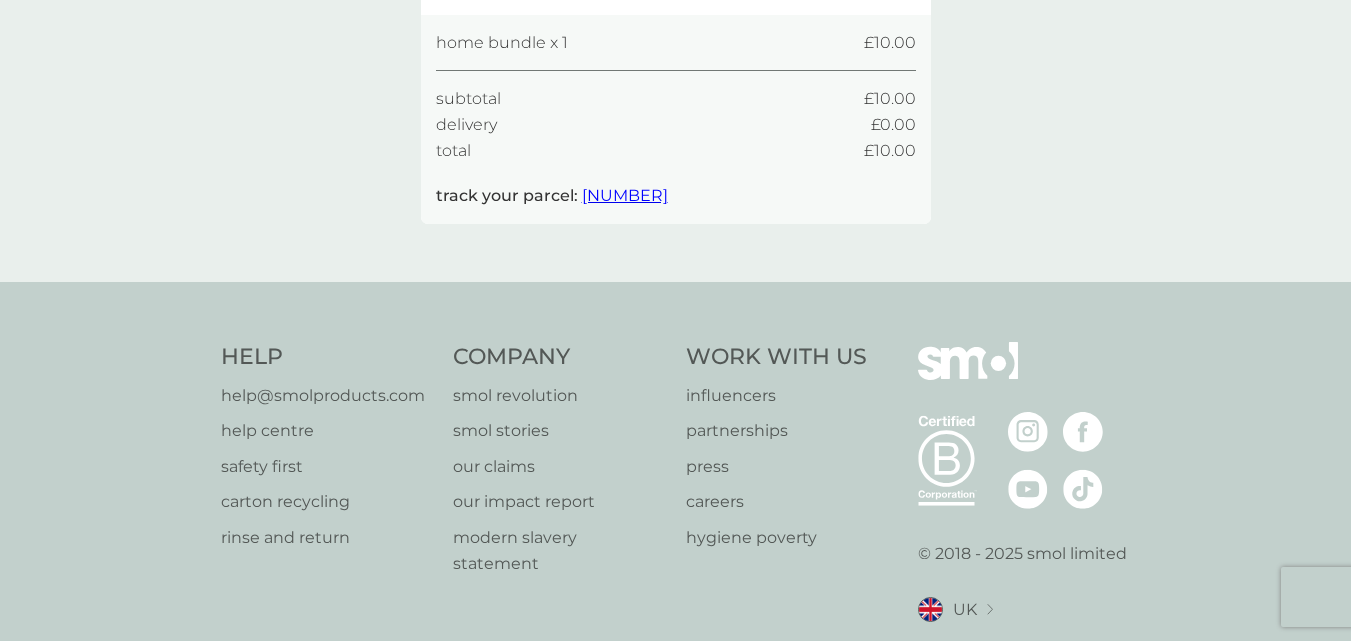 scroll, scrollTop: 347, scrollLeft: 0, axis: vertical 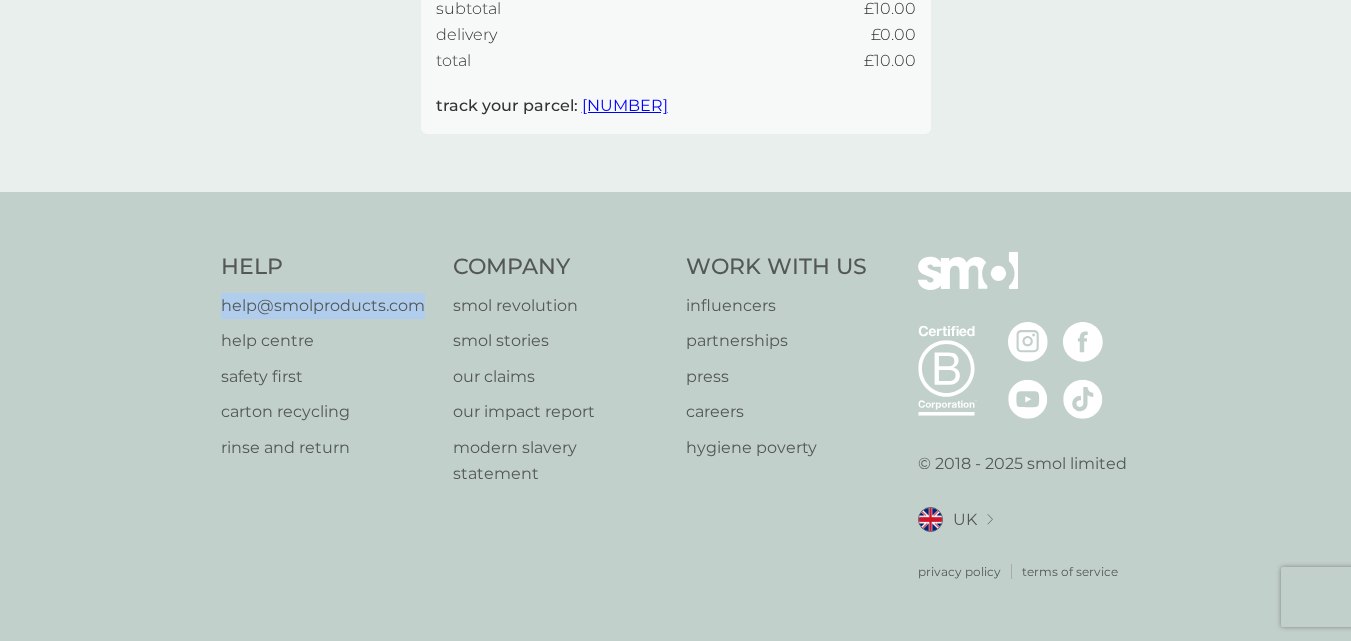 drag, startPoint x: 426, startPoint y: 312, endPoint x: 214, endPoint y: 317, distance: 212.05896 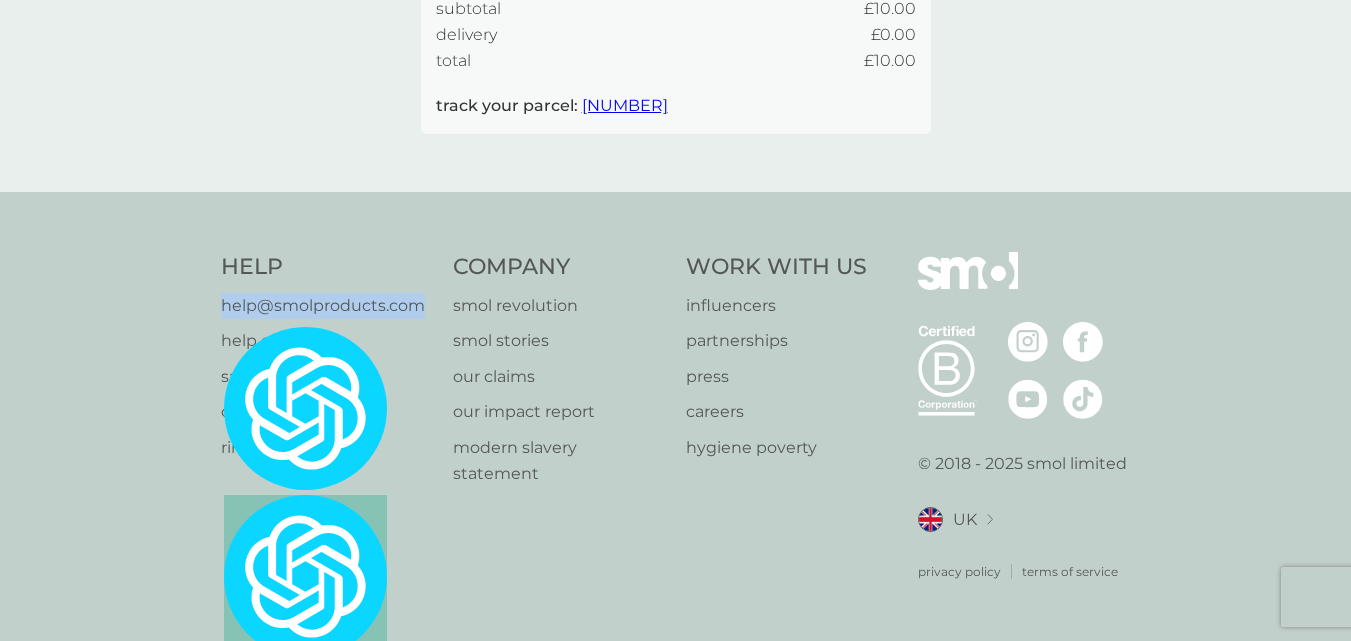 copy on "help@smolproducts.com" 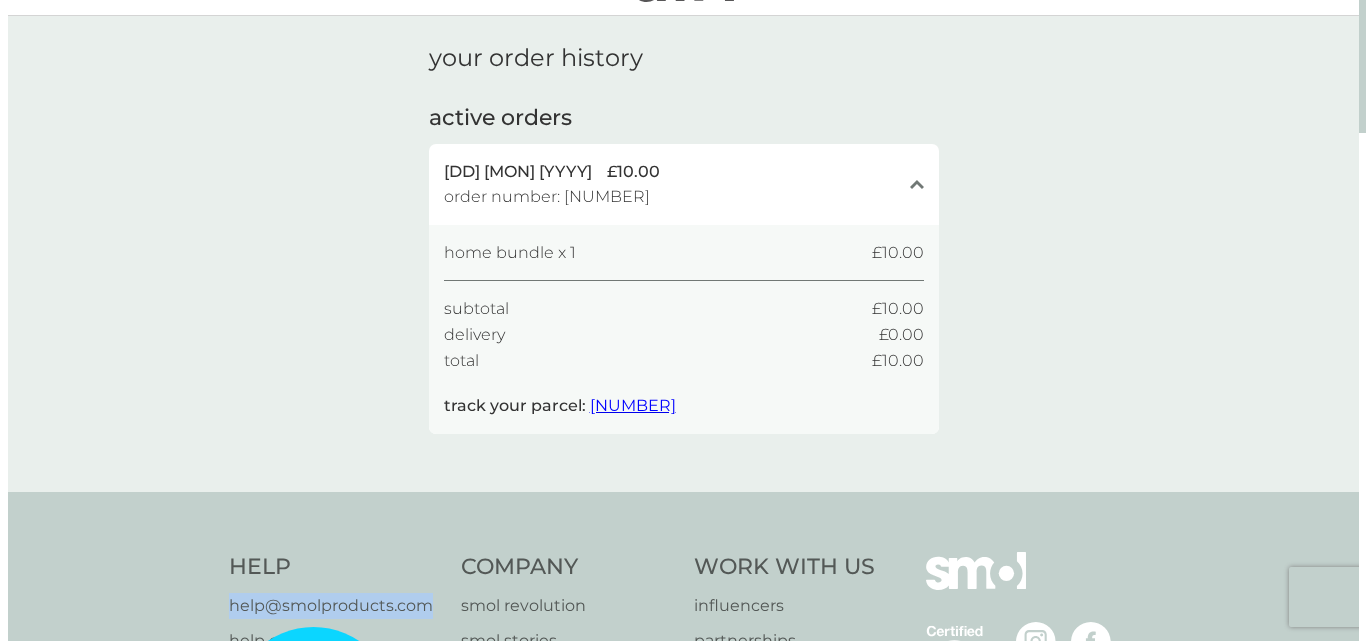 scroll, scrollTop: 0, scrollLeft: 0, axis: both 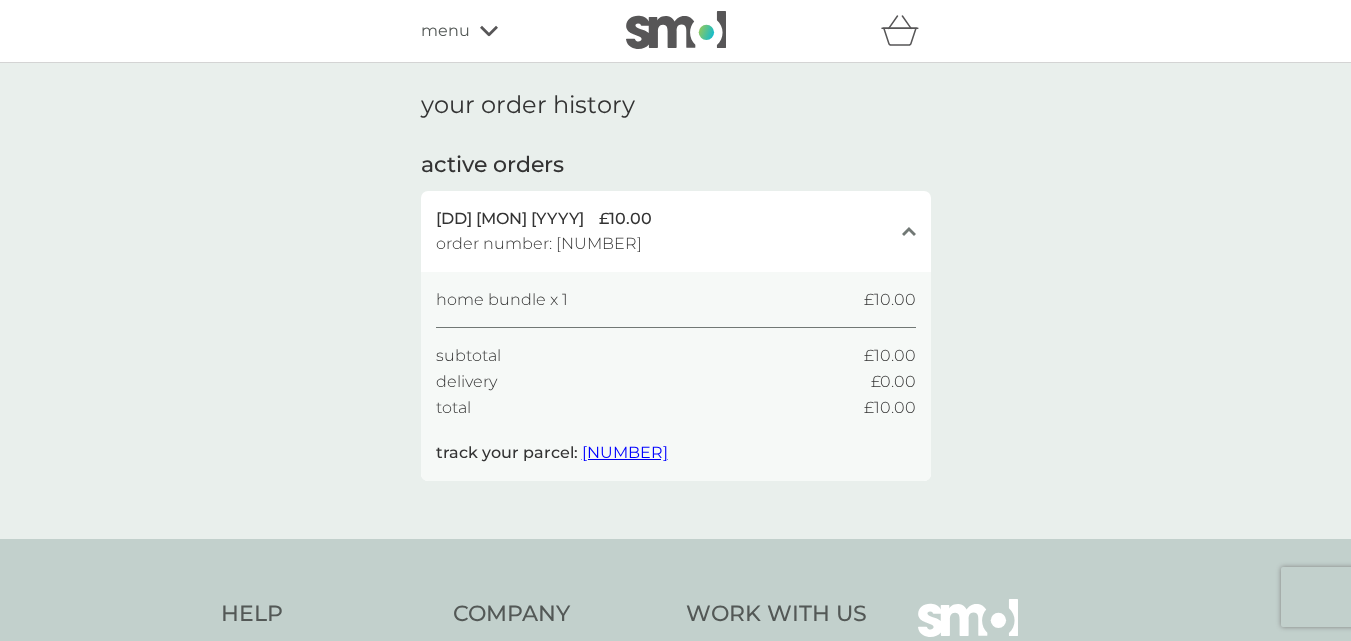 click 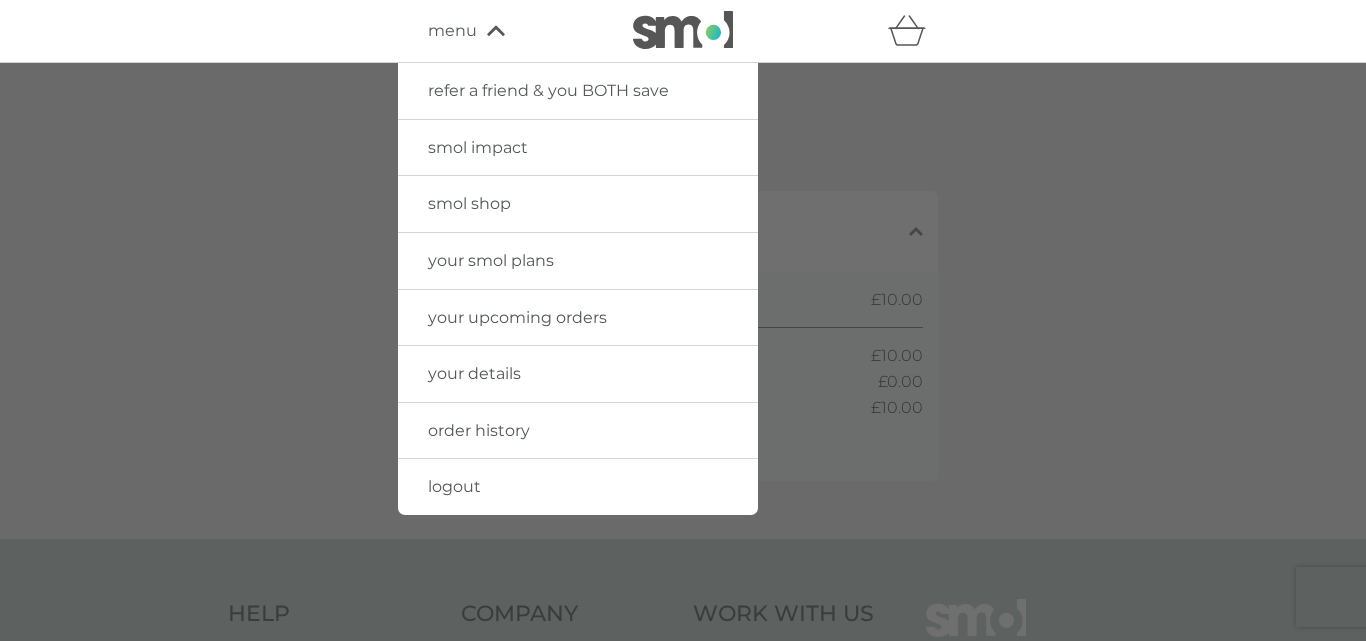 click on "logout" at bounding box center [578, 487] 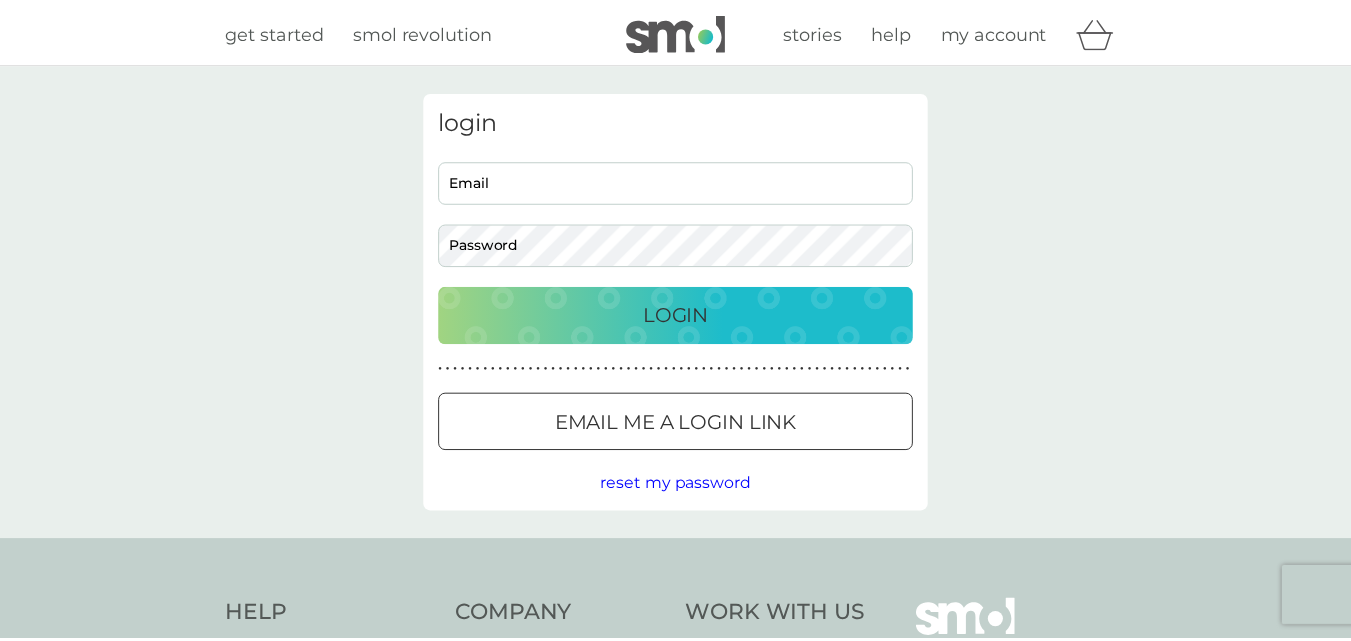 scroll, scrollTop: 0, scrollLeft: 0, axis: both 